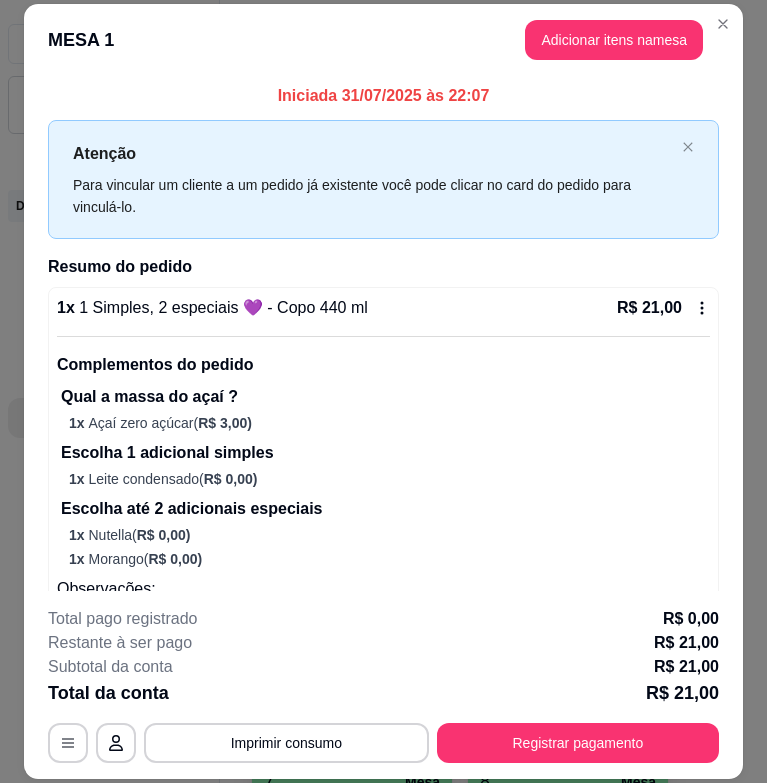 scroll, scrollTop: 0, scrollLeft: 0, axis: both 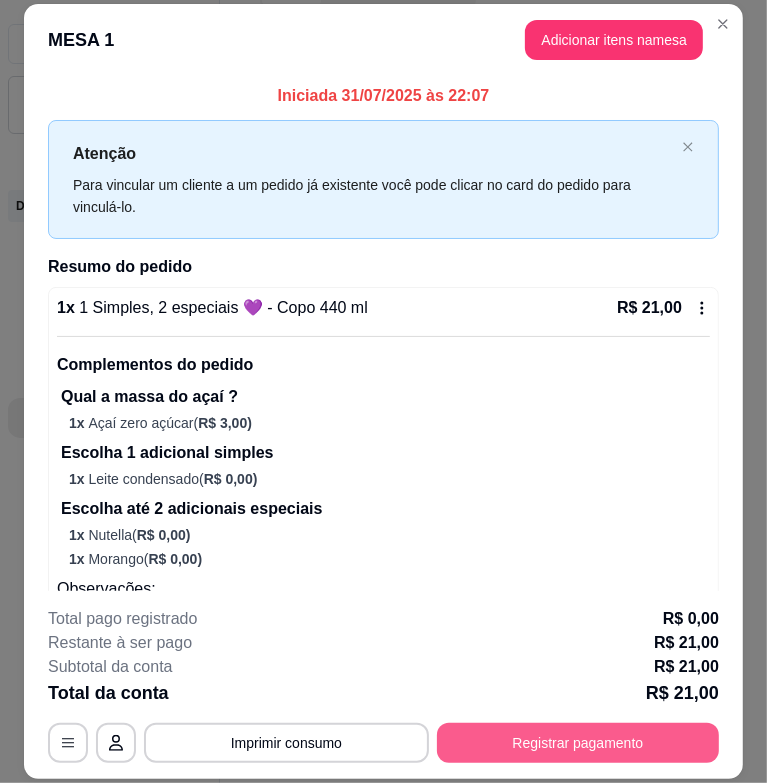 click on "Registrar pagamento" at bounding box center (578, 743) 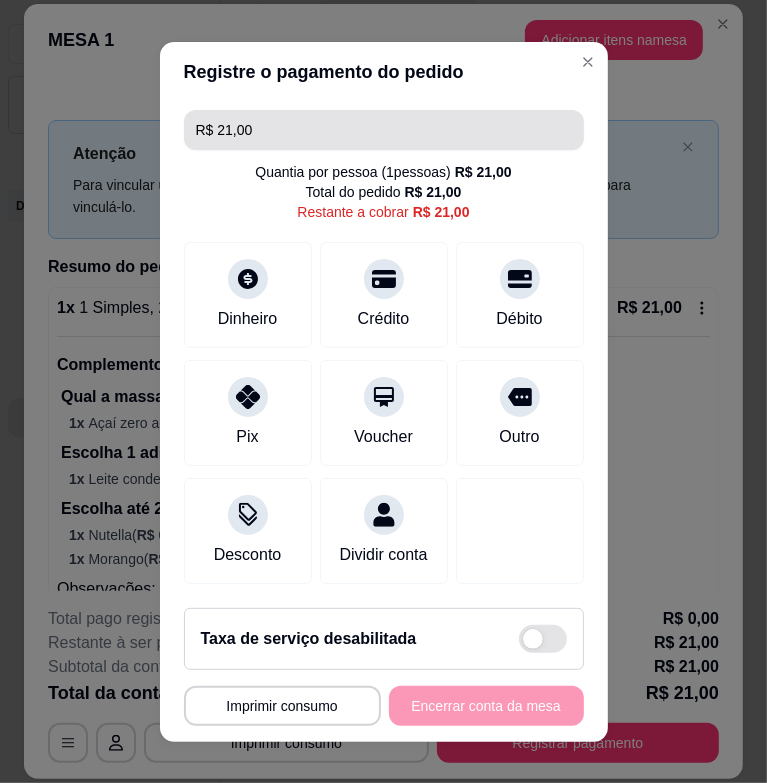 click on "R$ 21,00" at bounding box center (384, 130) 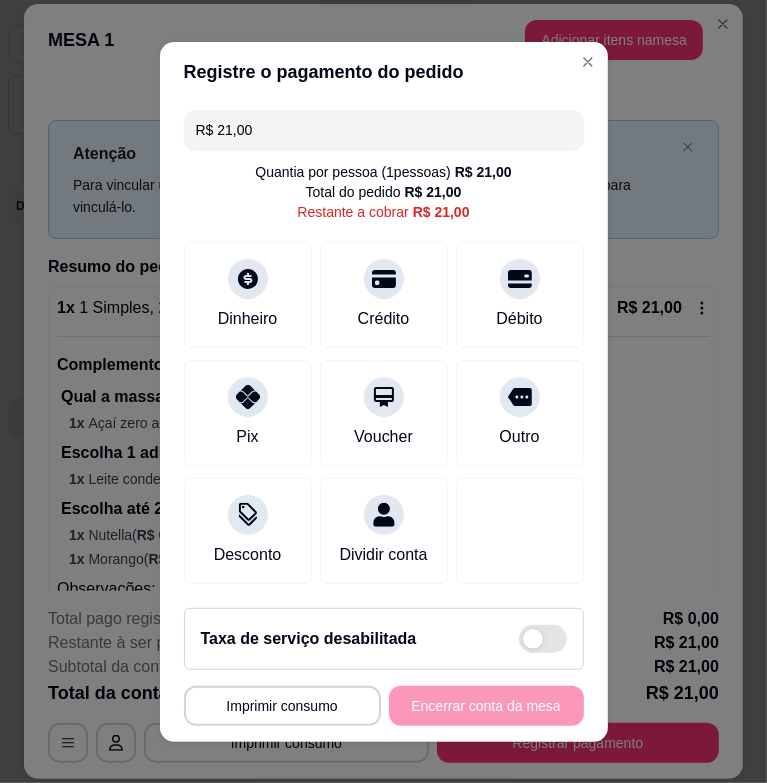 click on "R$ 21,00" at bounding box center [384, 130] 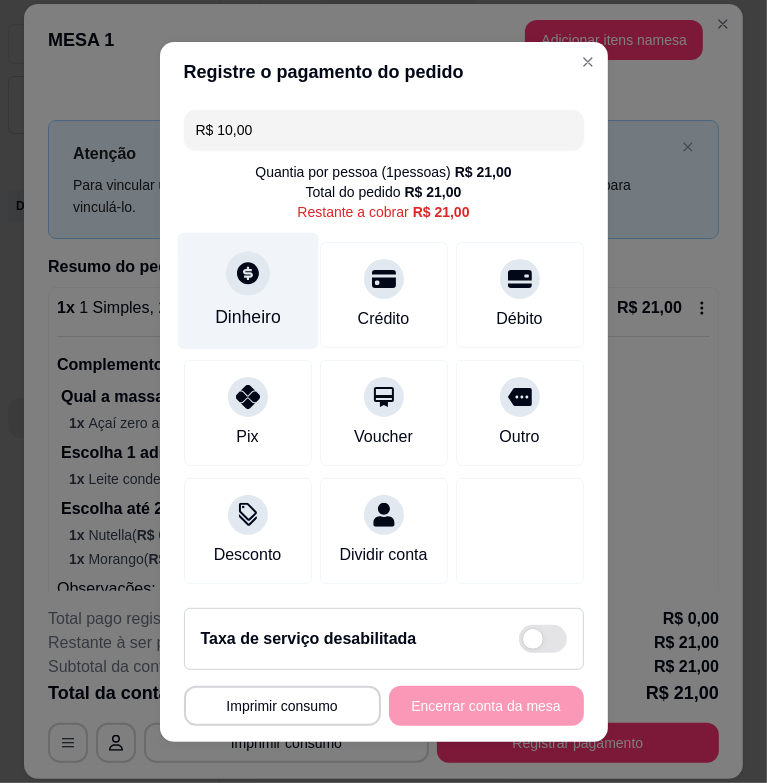 click on "Dinheiro" at bounding box center [247, 290] 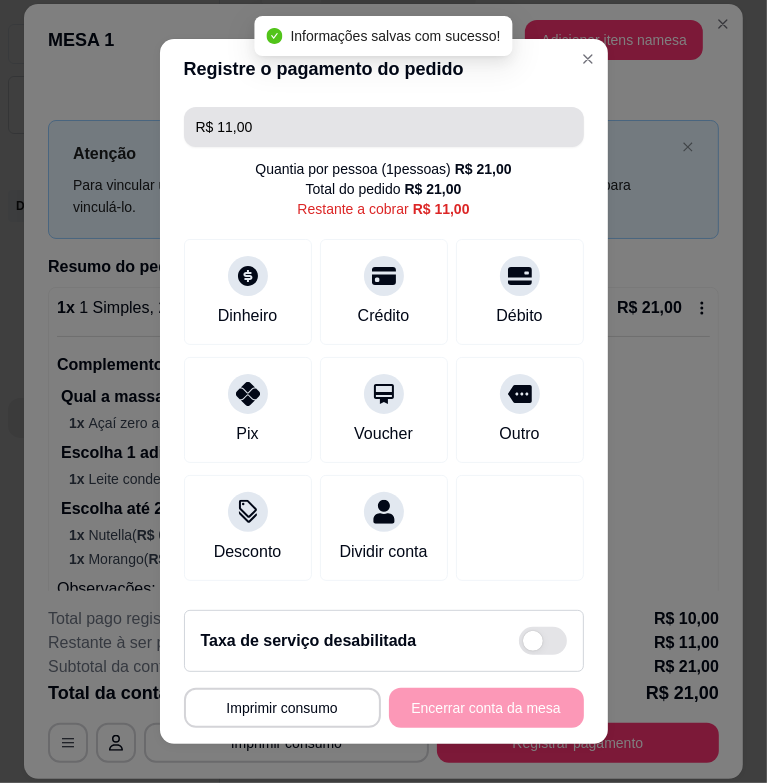 click on "R$ 11,00" at bounding box center [384, 127] 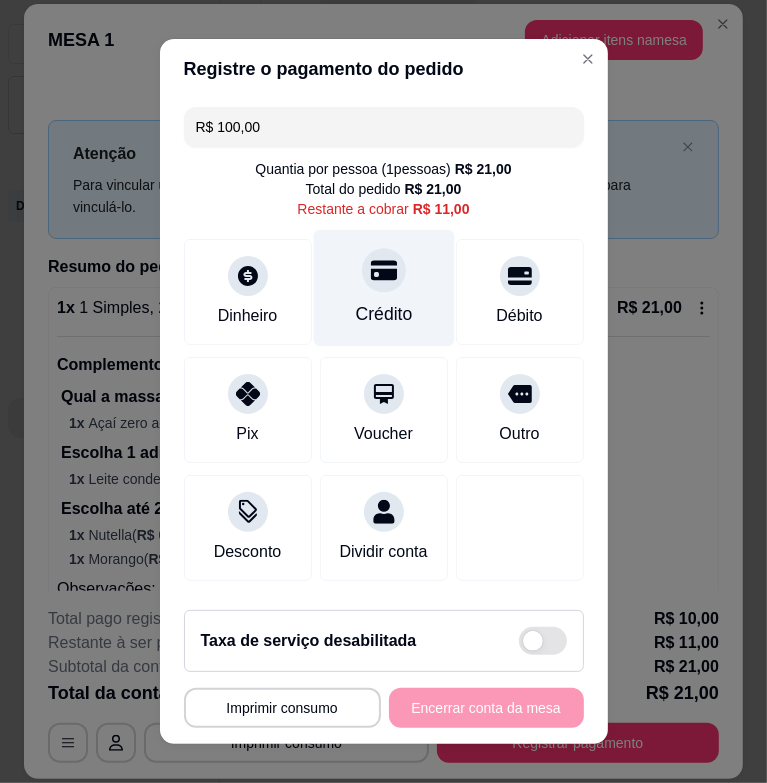 click on "Crédito" at bounding box center (383, 288) 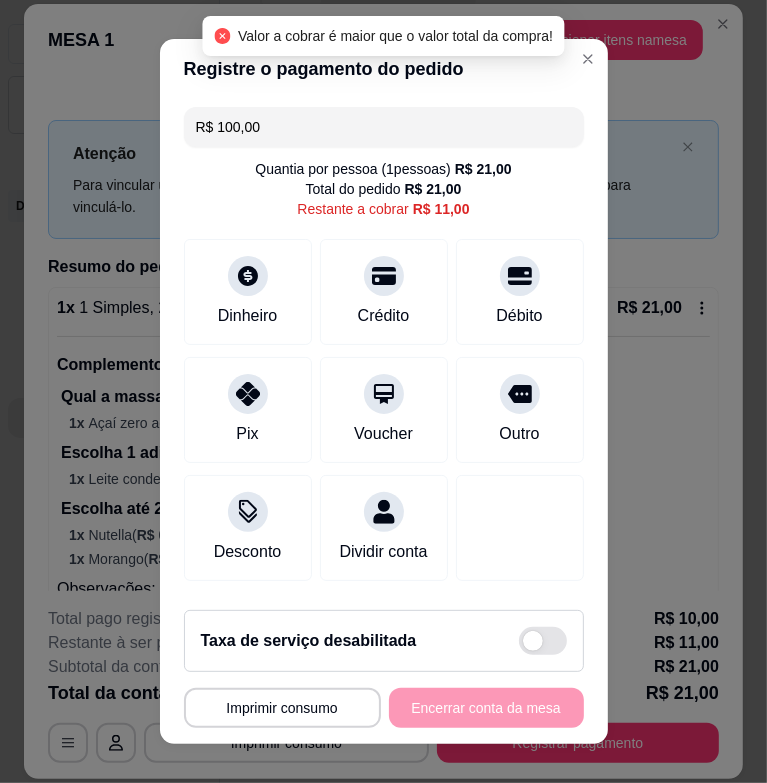 click on "R$ 100,00" at bounding box center (384, 127) 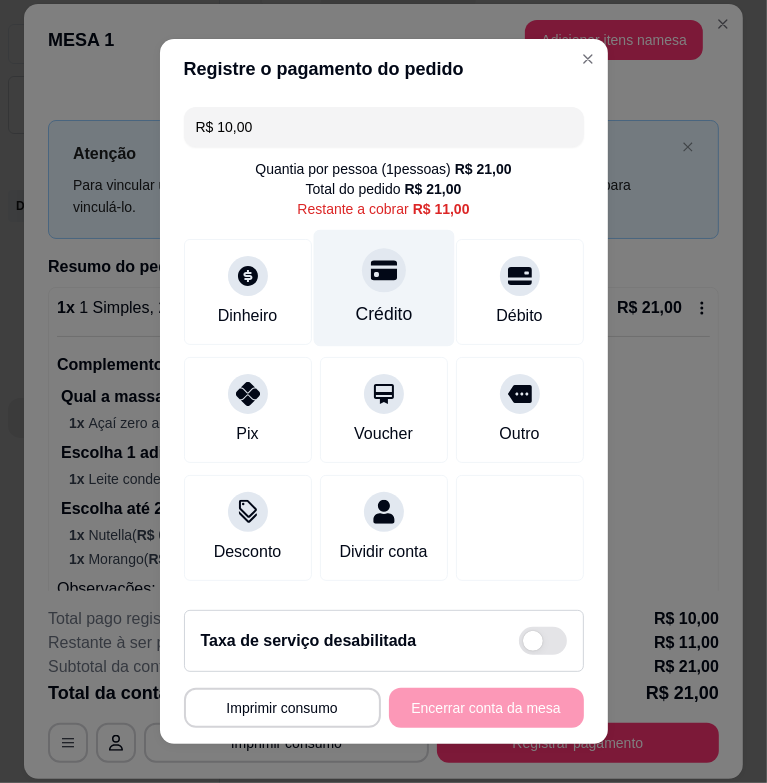 click at bounding box center [384, 271] 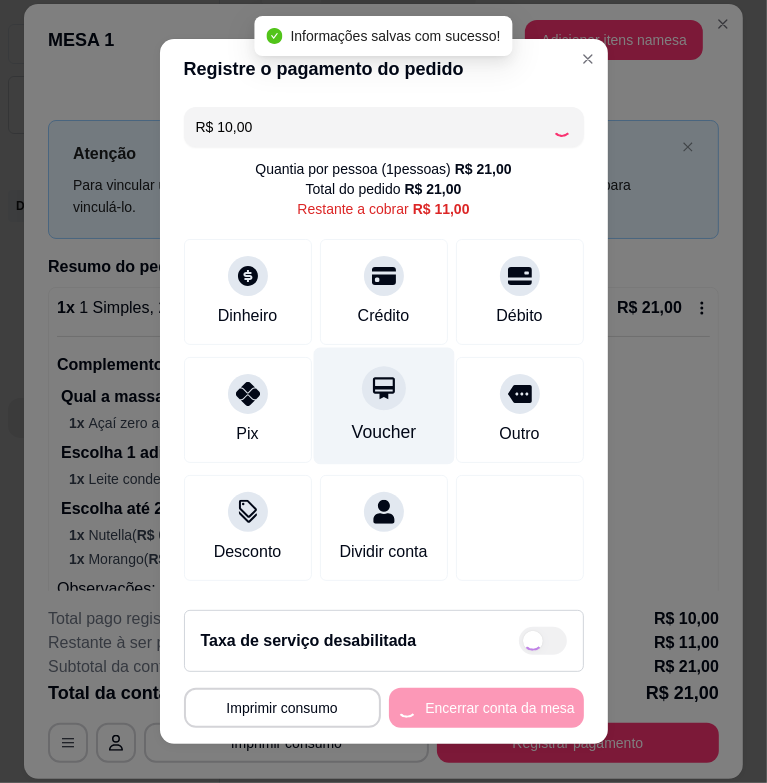 type on "R$ 1,00" 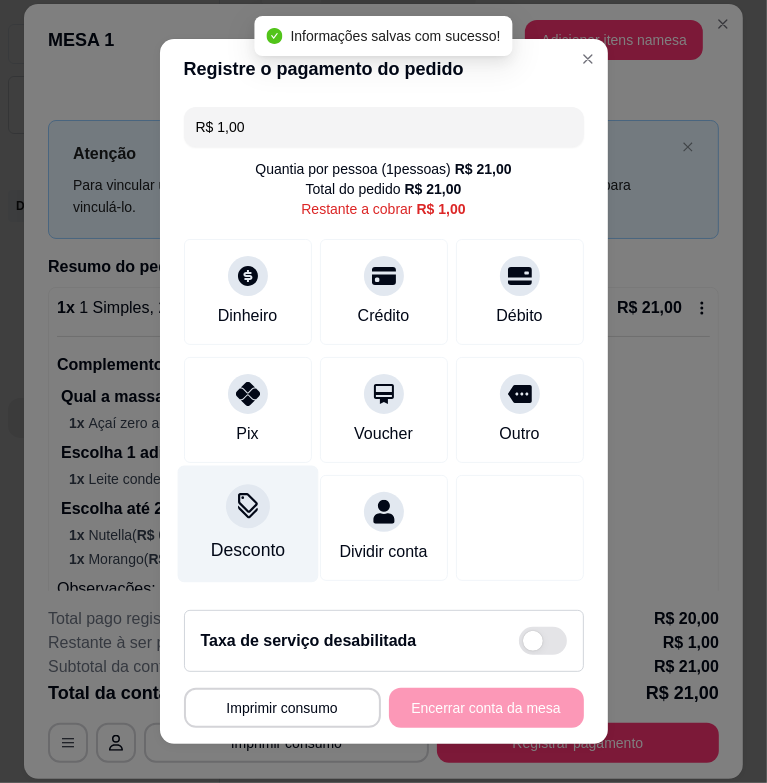 click on "Desconto" at bounding box center (247, 524) 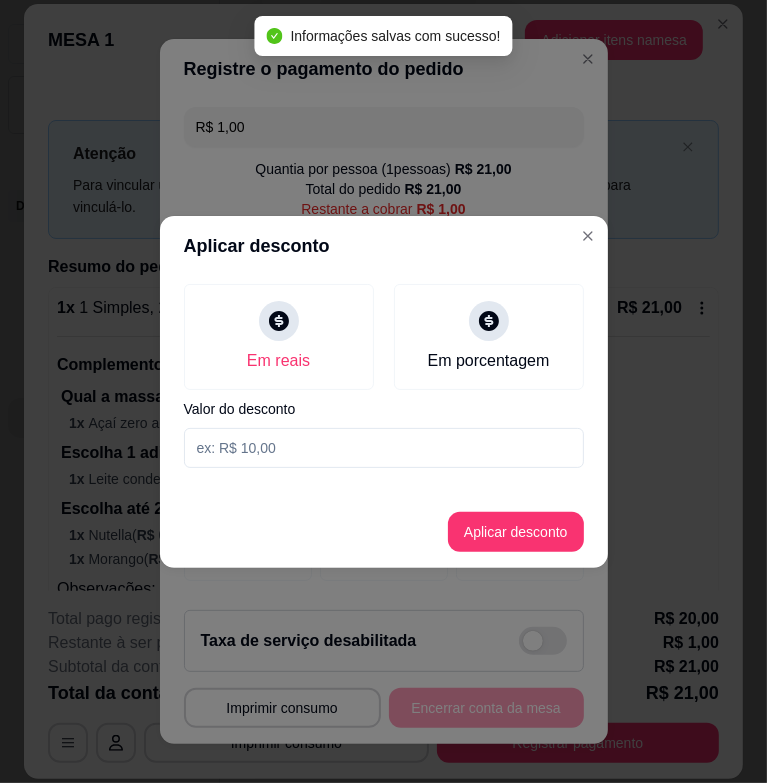click at bounding box center (384, 448) 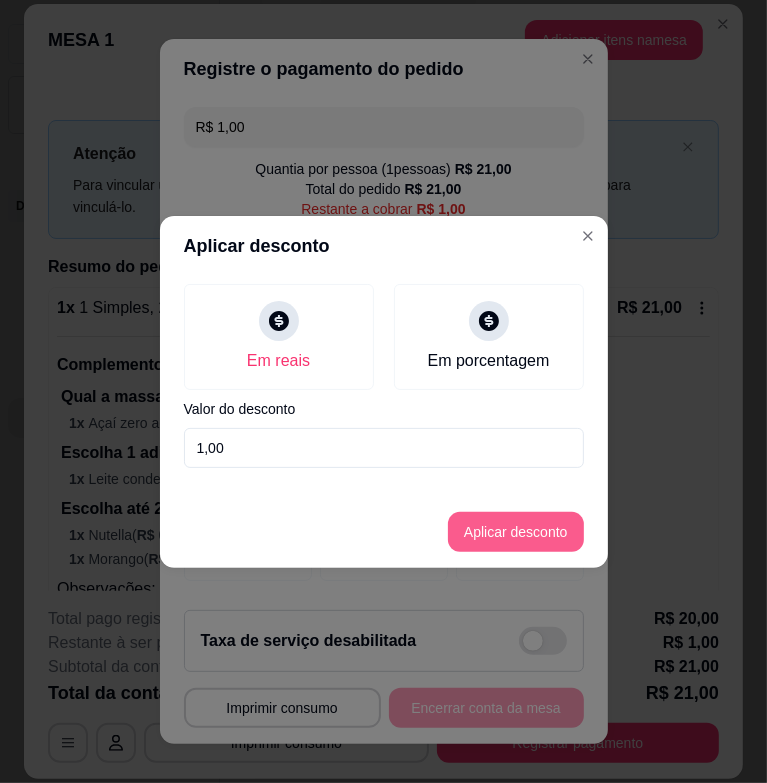 type on "1,00" 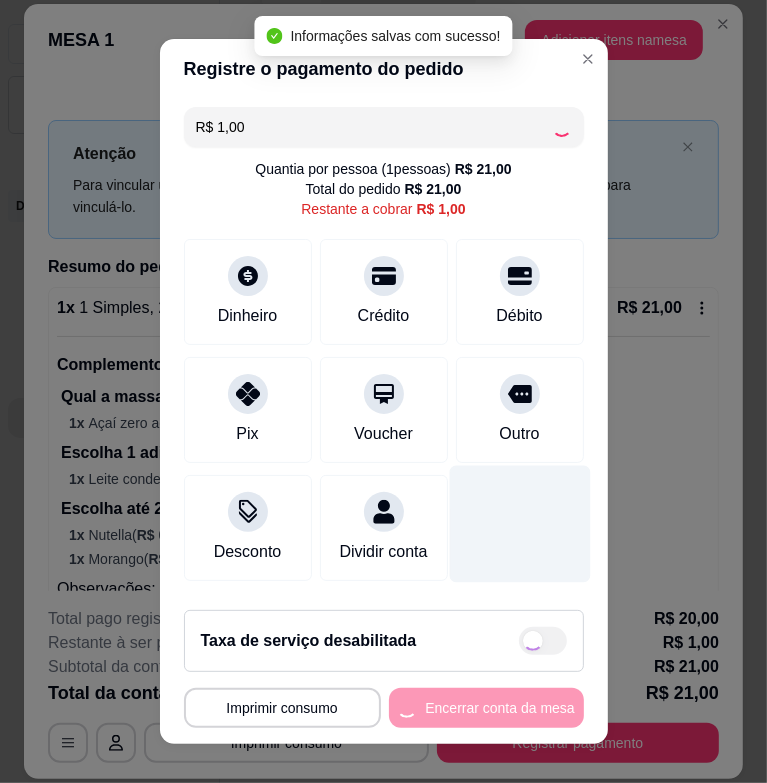 type on "R$ 0,00" 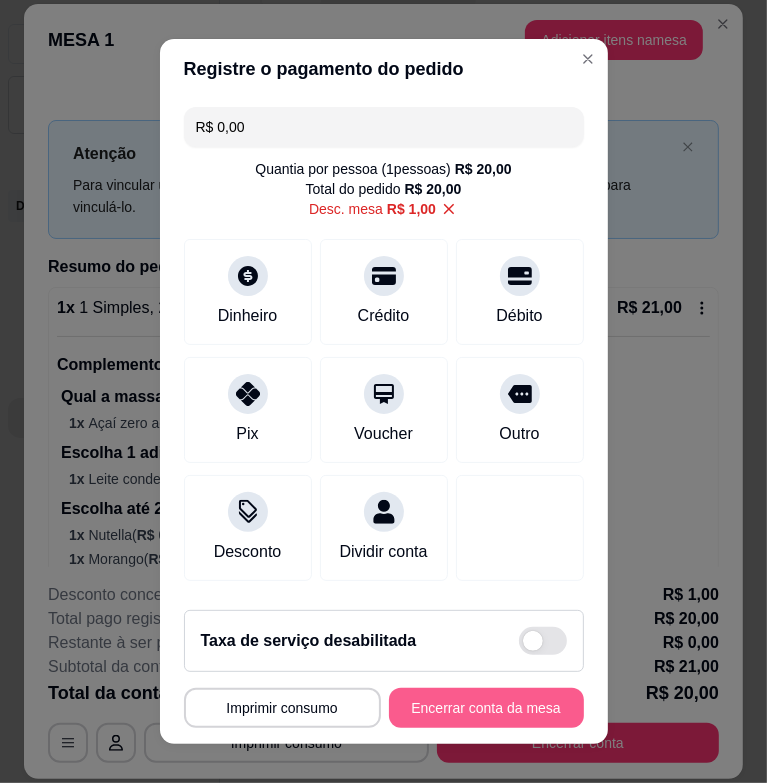 click on "Encerrar conta da mesa" at bounding box center (486, 708) 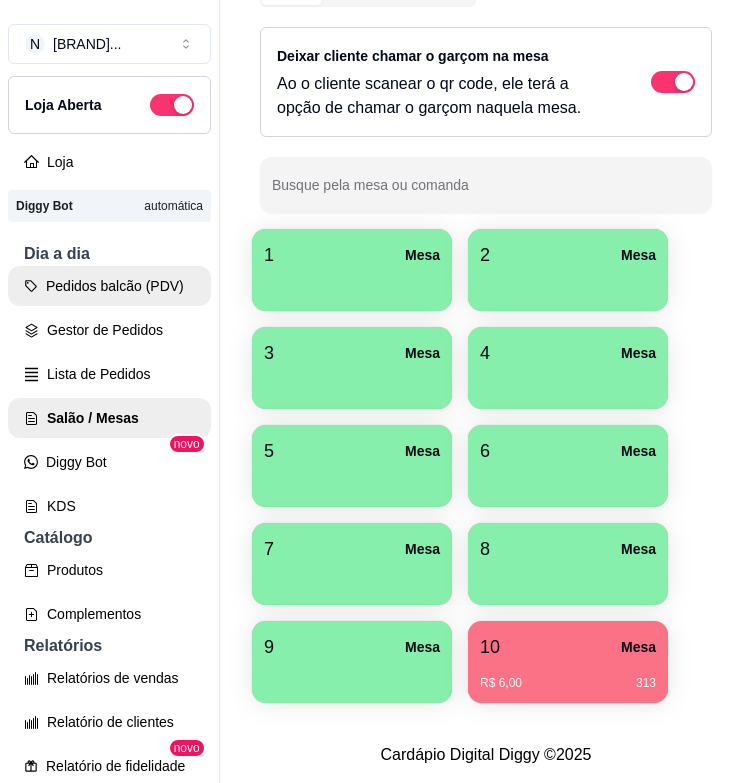 click on "Pedidos balcão (PDV)" at bounding box center (109, 286) 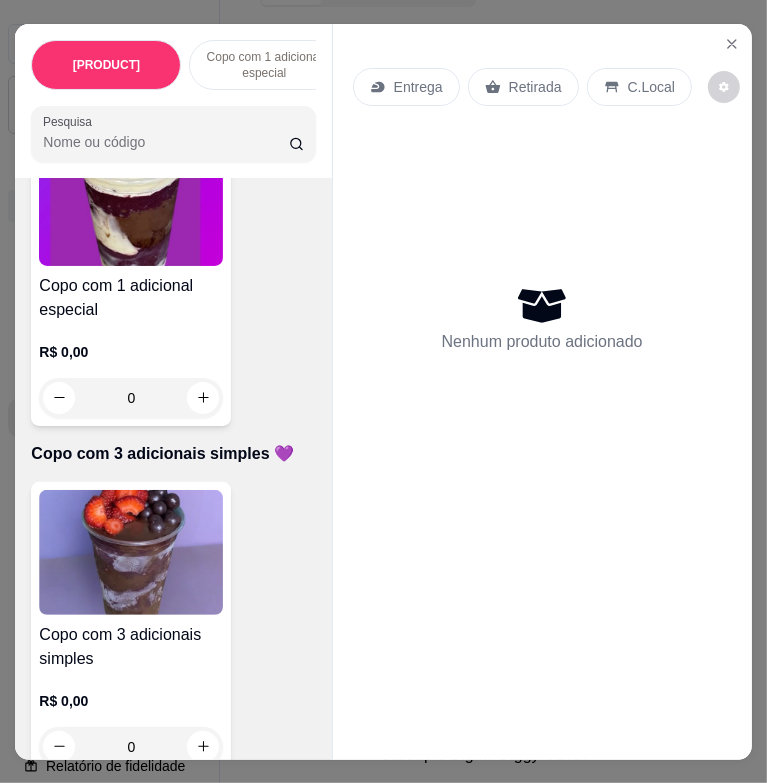 scroll, scrollTop: 1000, scrollLeft: 0, axis: vertical 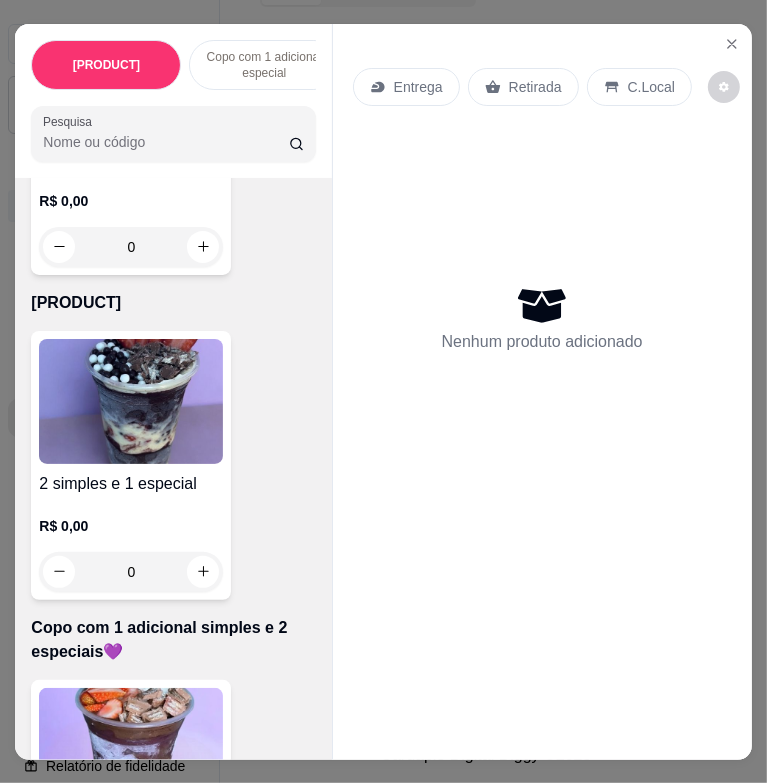click at bounding box center [131, 401] 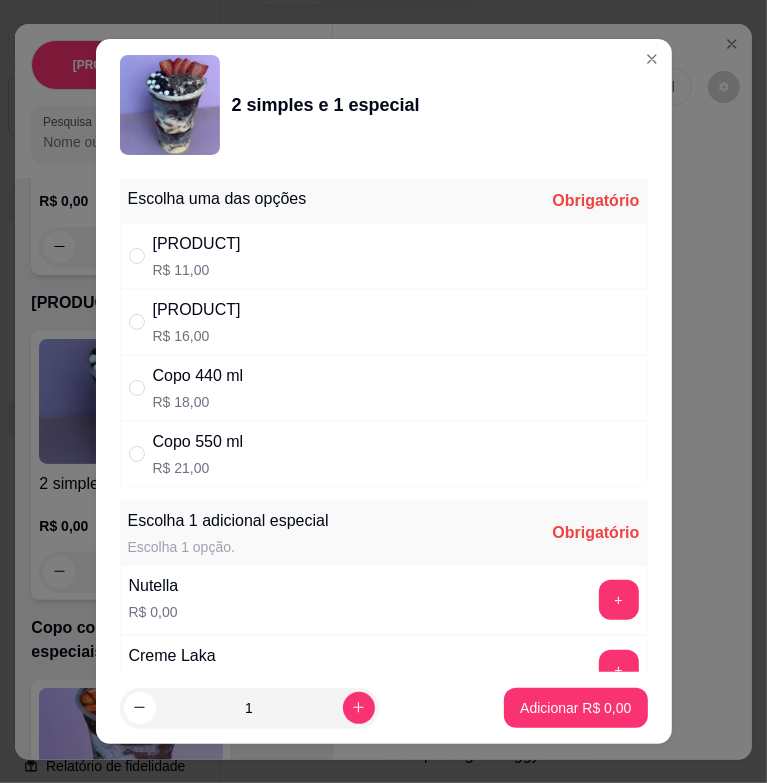 click on "Copo 330 ml R$ 16,00" at bounding box center (384, 322) 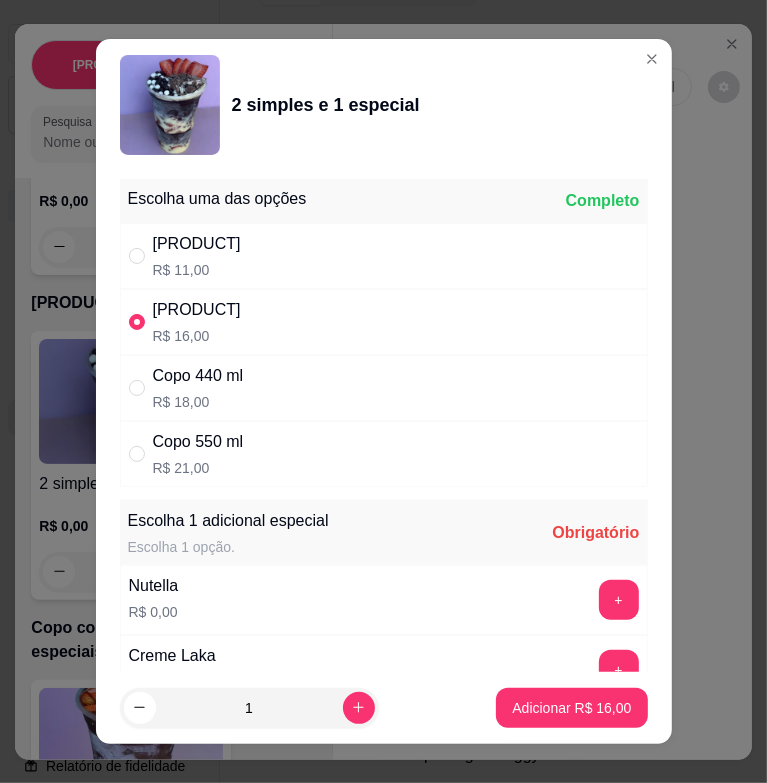 scroll, scrollTop: 200, scrollLeft: 0, axis: vertical 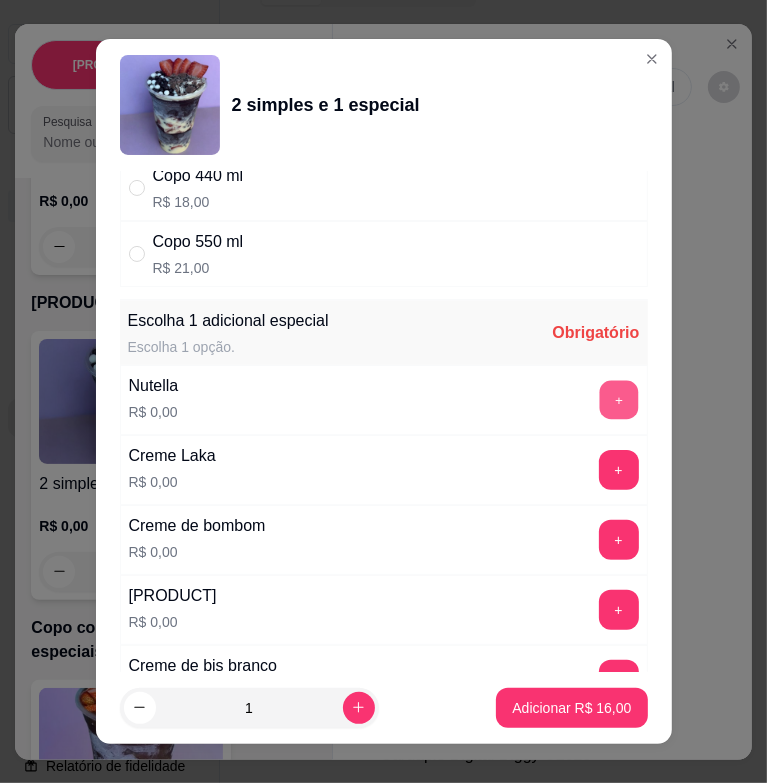 click on "+" at bounding box center (618, 400) 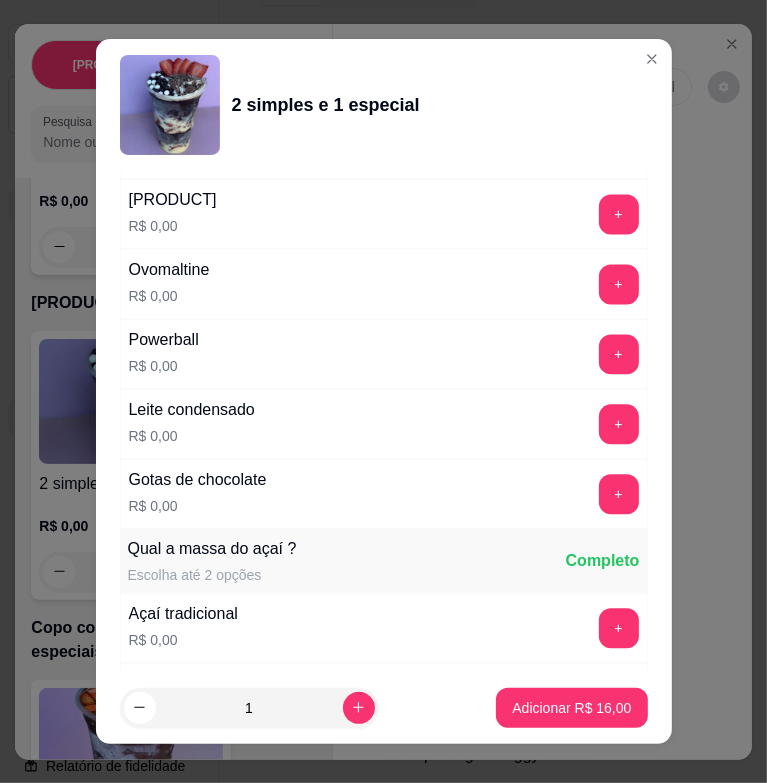 scroll, scrollTop: 2000, scrollLeft: 0, axis: vertical 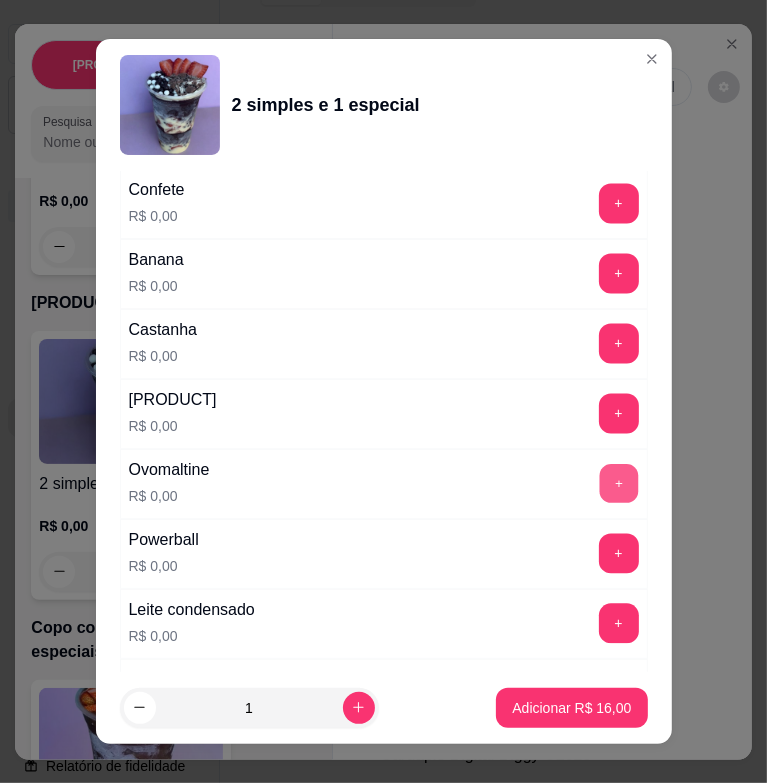 click on "+" at bounding box center (618, 484) 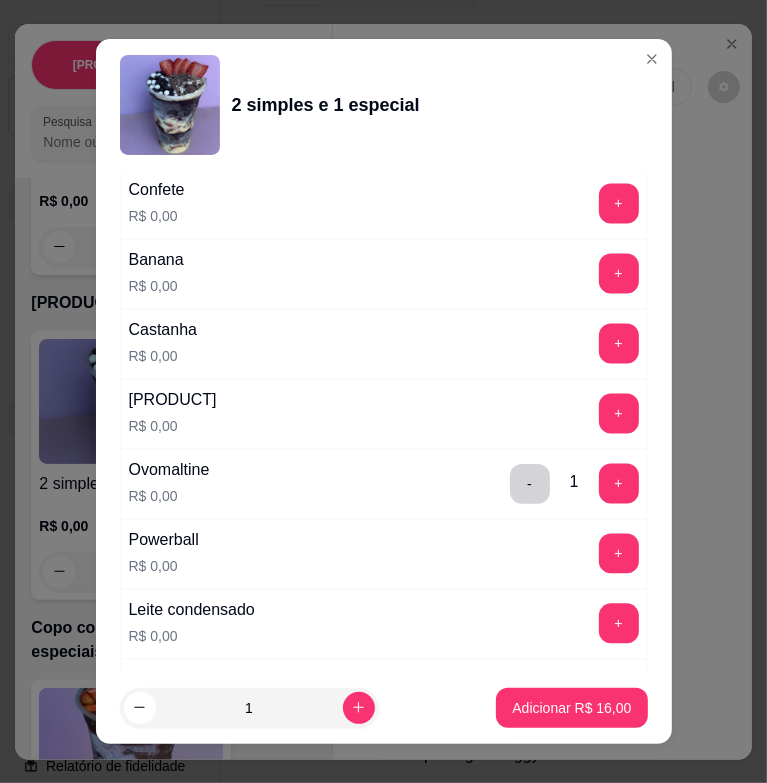 scroll, scrollTop: 1800, scrollLeft: 0, axis: vertical 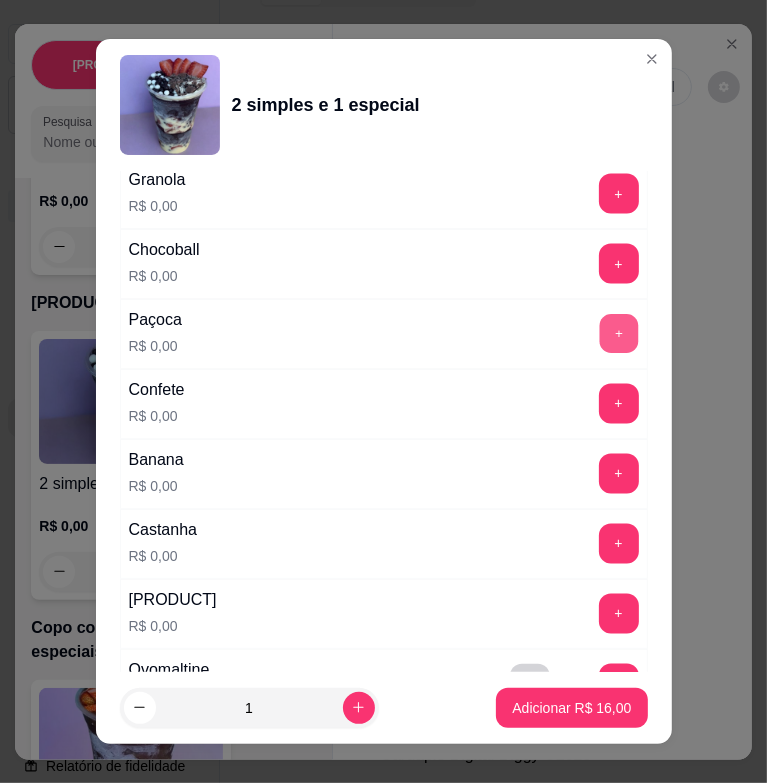 click on "+" at bounding box center [618, 334] 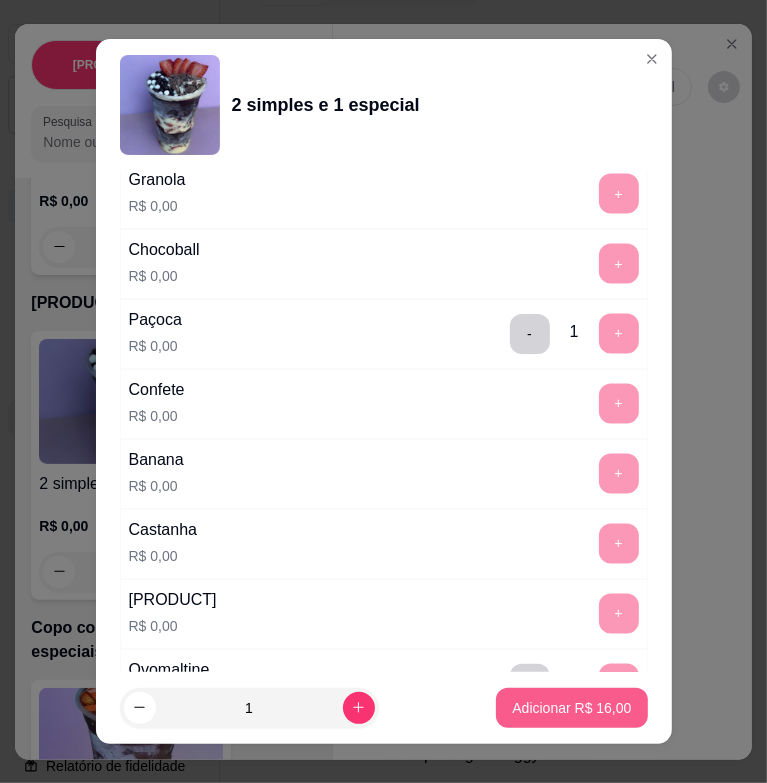 click on "Adicionar   R$ 16,00" at bounding box center [571, 708] 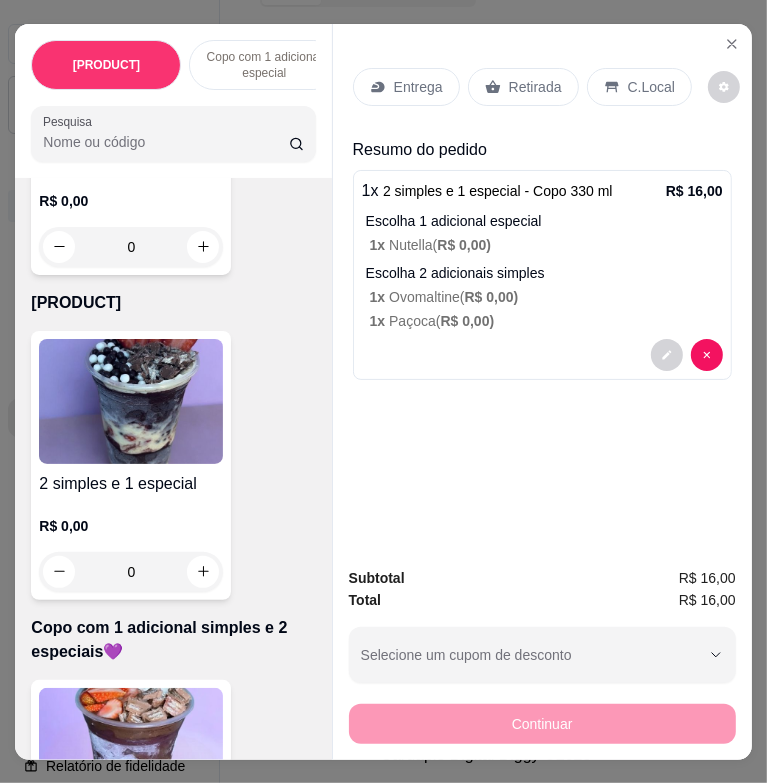 scroll, scrollTop: 48, scrollLeft: 0, axis: vertical 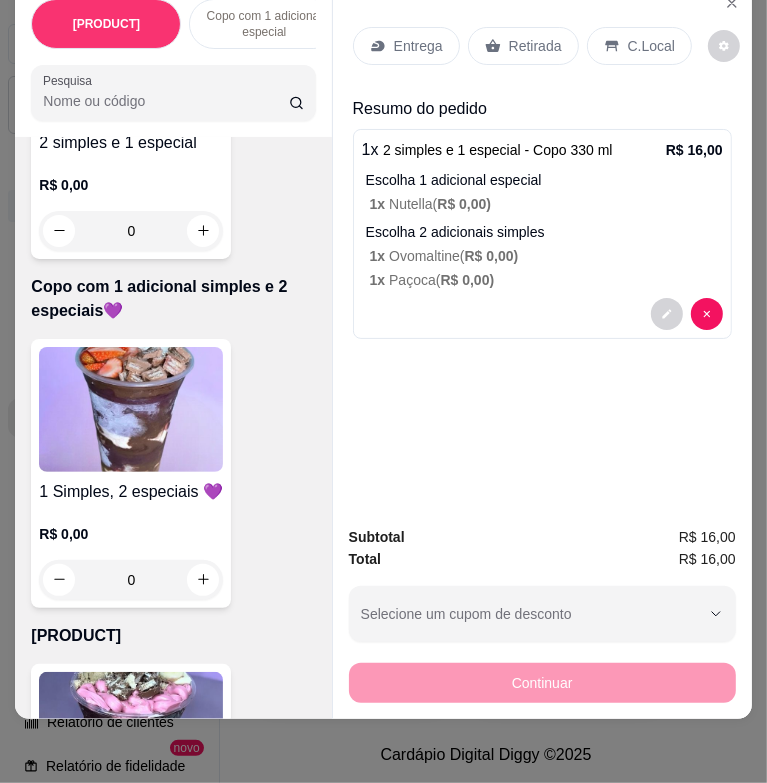 click at bounding box center [131, 409] 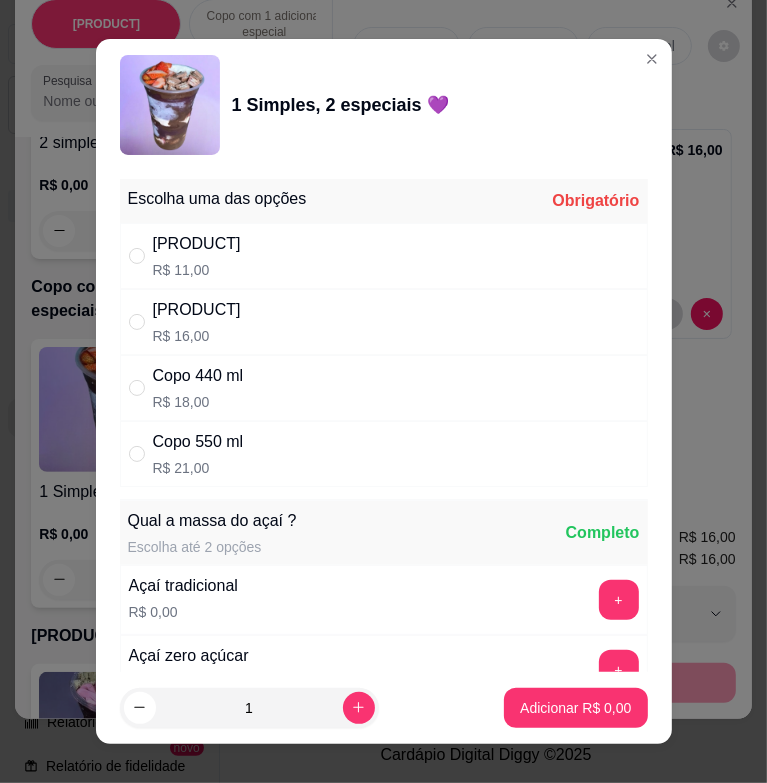 click on "Copo 440 ml  R$ 18,00" at bounding box center [384, 388] 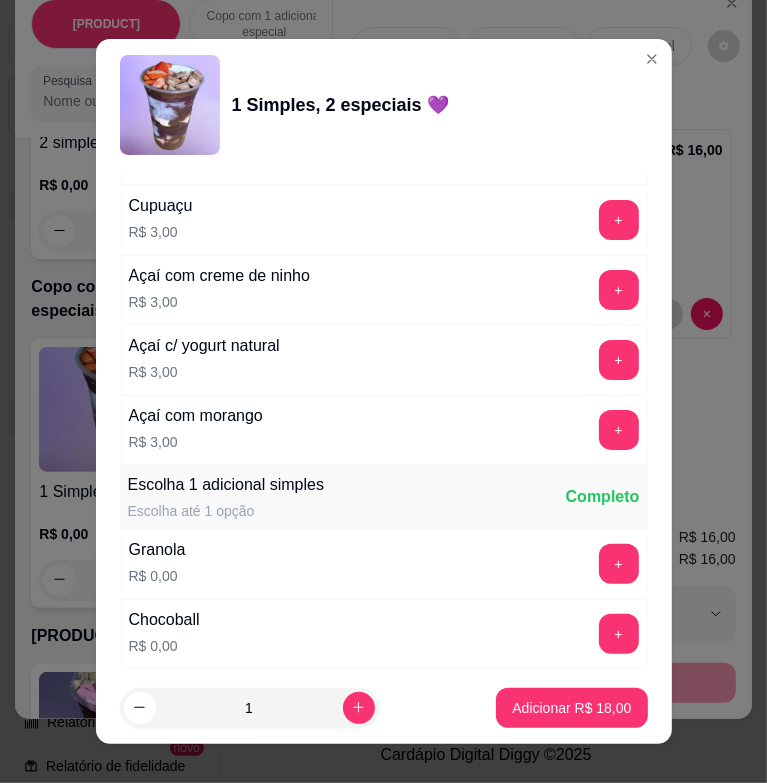 scroll, scrollTop: 1200, scrollLeft: 0, axis: vertical 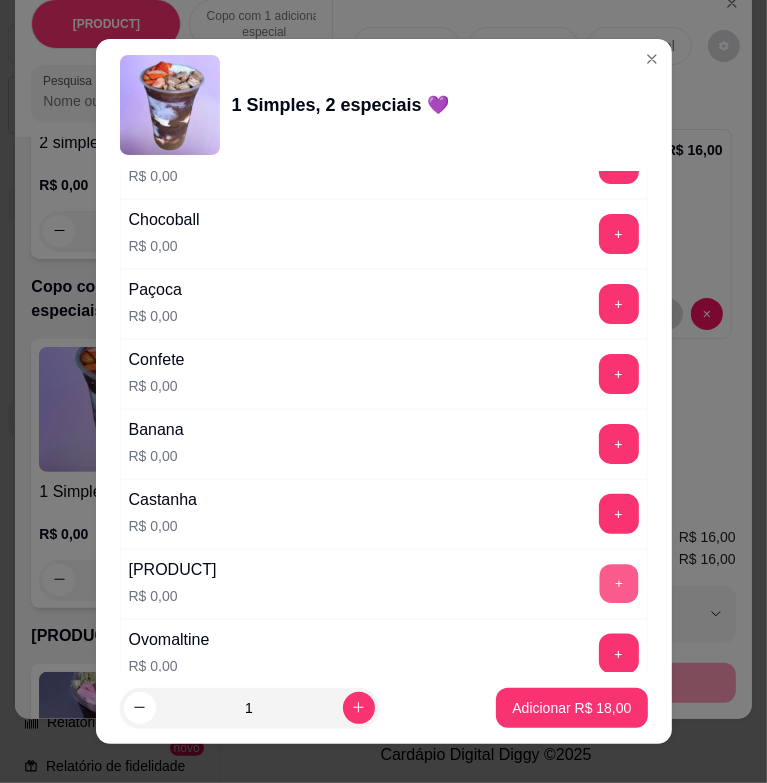 click on "+" at bounding box center (618, 584) 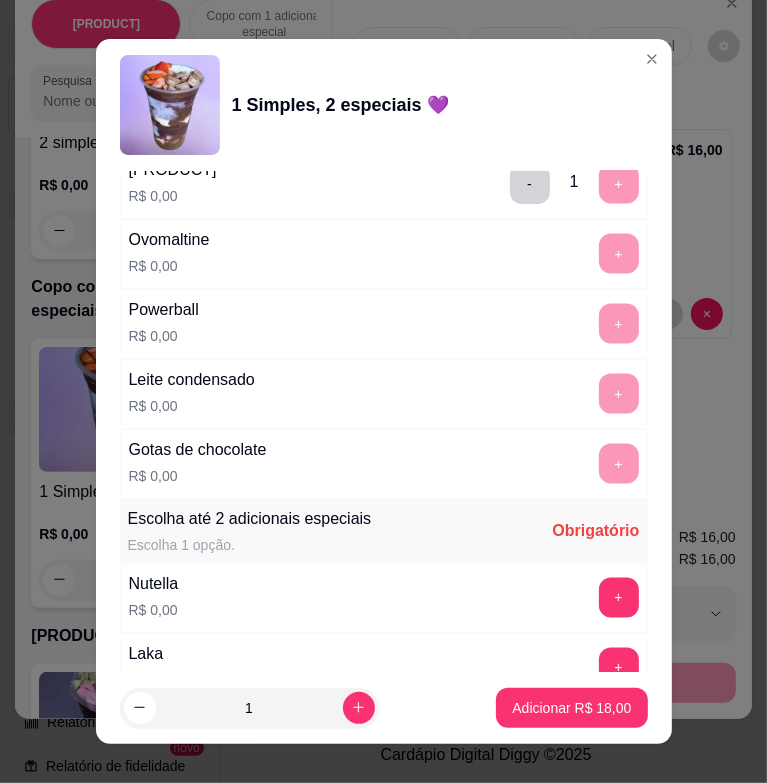 scroll, scrollTop: 1800, scrollLeft: 0, axis: vertical 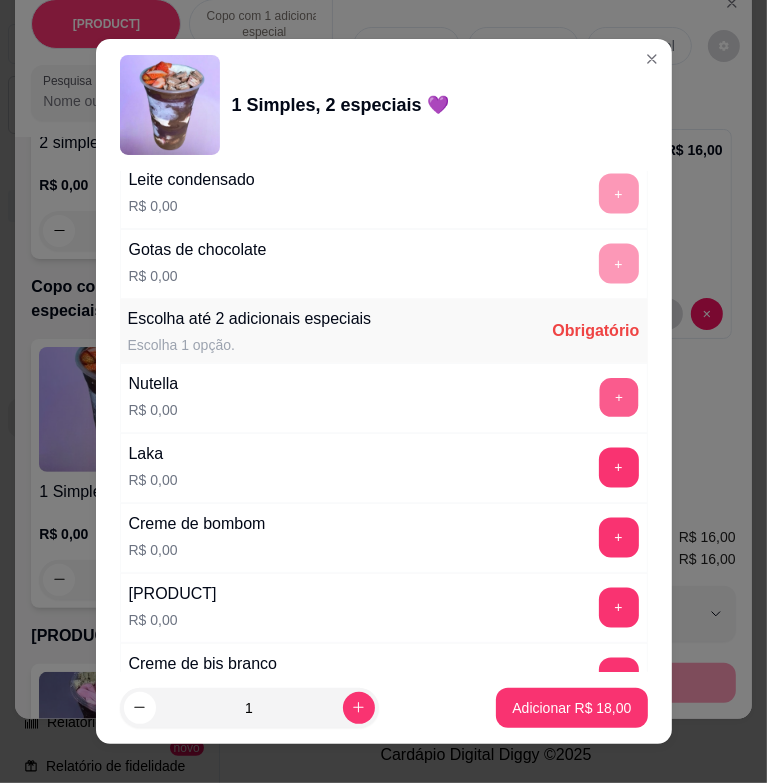 click on "+" at bounding box center (618, 398) 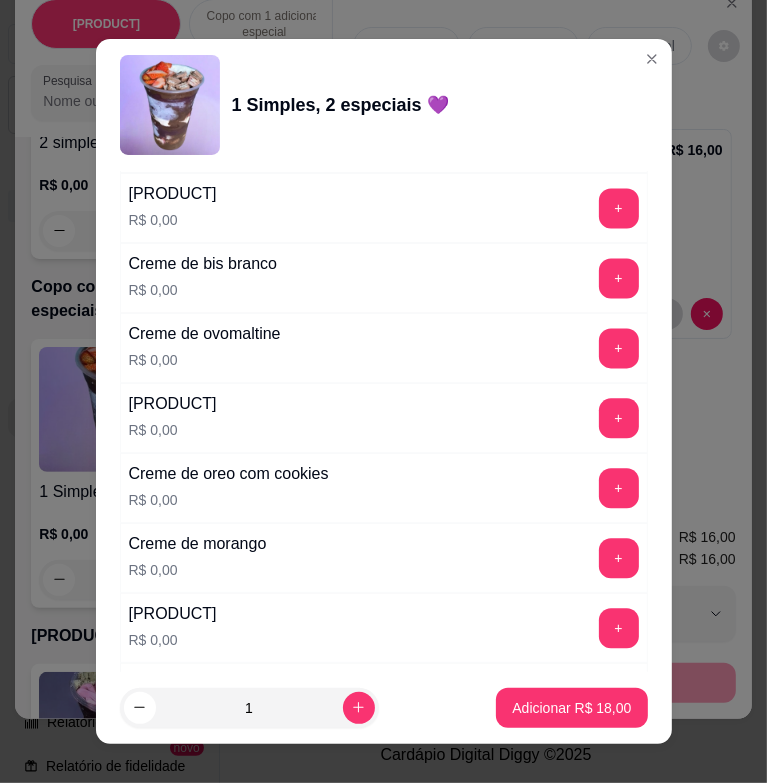 scroll, scrollTop: 2600, scrollLeft: 0, axis: vertical 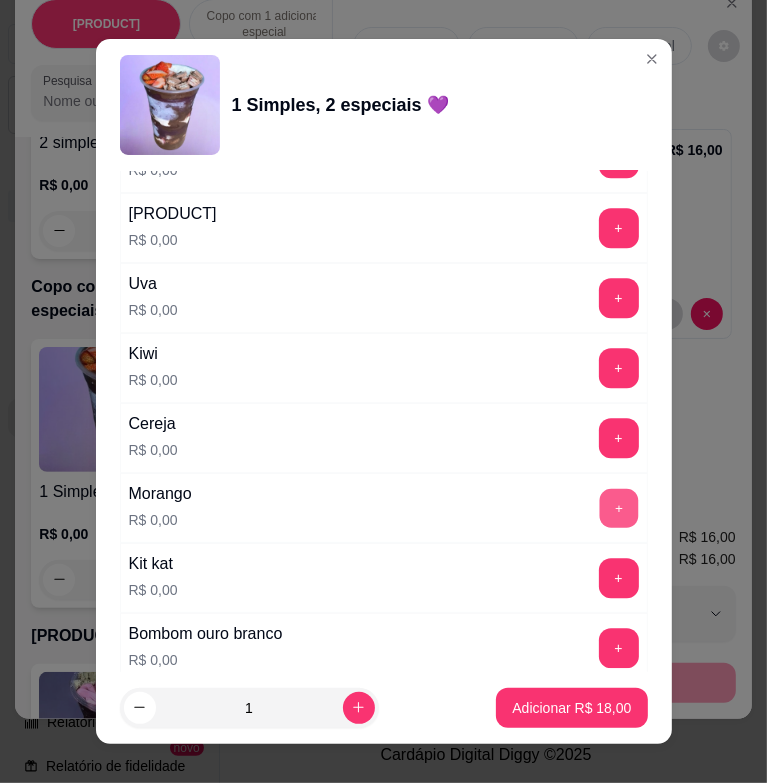 click on "+" at bounding box center (618, 508) 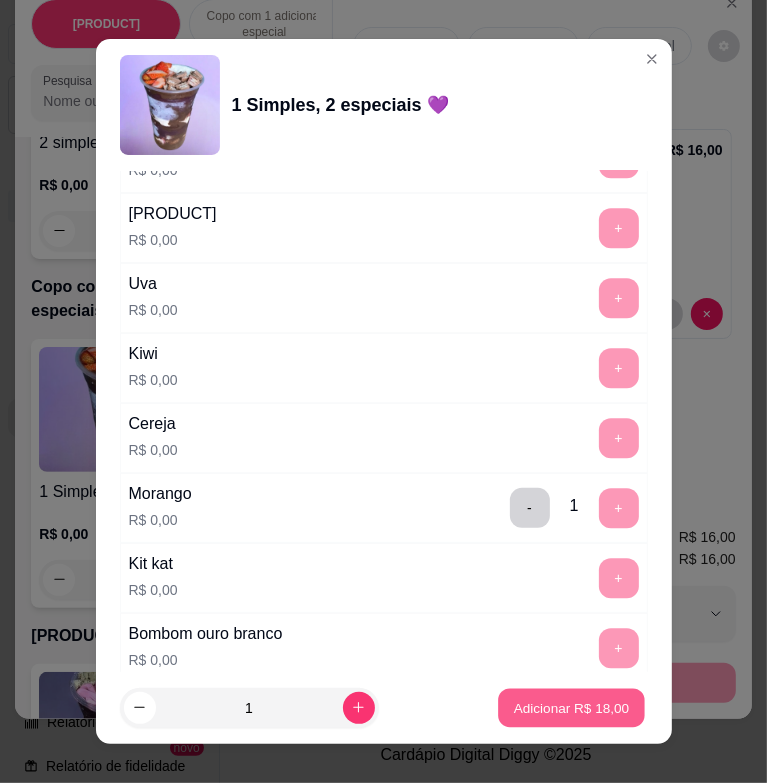 click on "Adicionar   R$ 18,00" at bounding box center (572, 707) 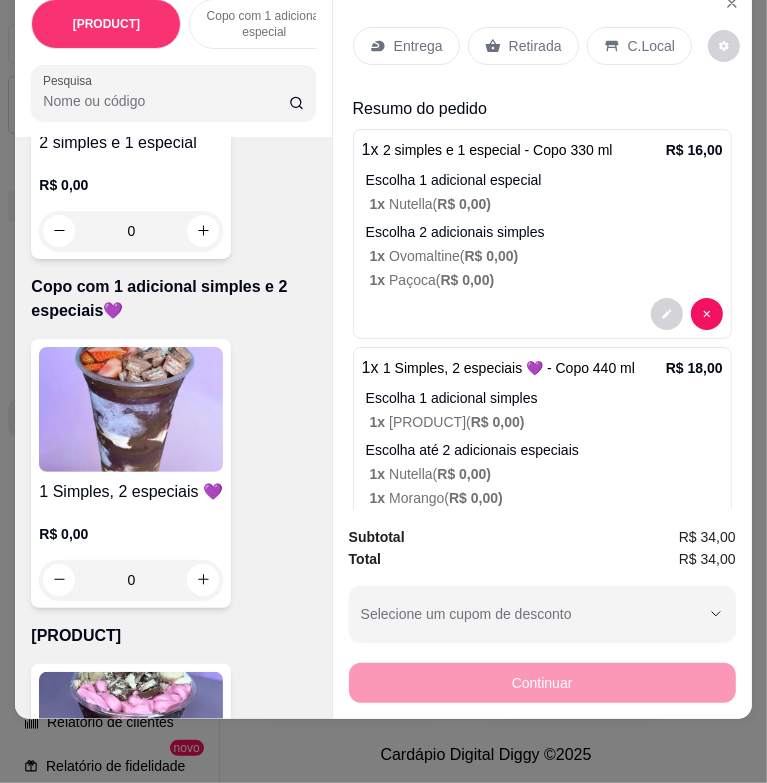 click on "Entrega" at bounding box center [418, 46] 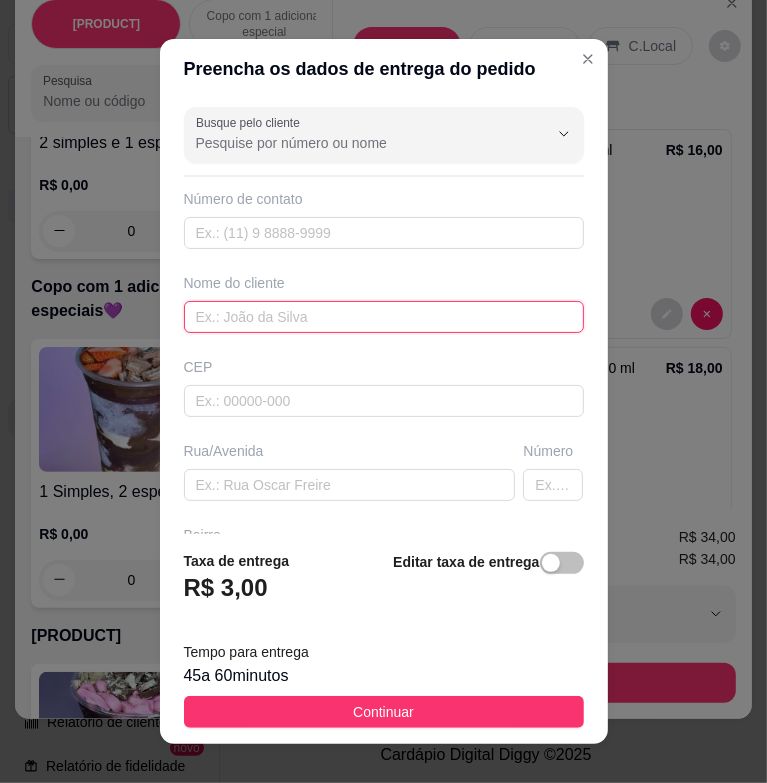 click at bounding box center (384, 317) 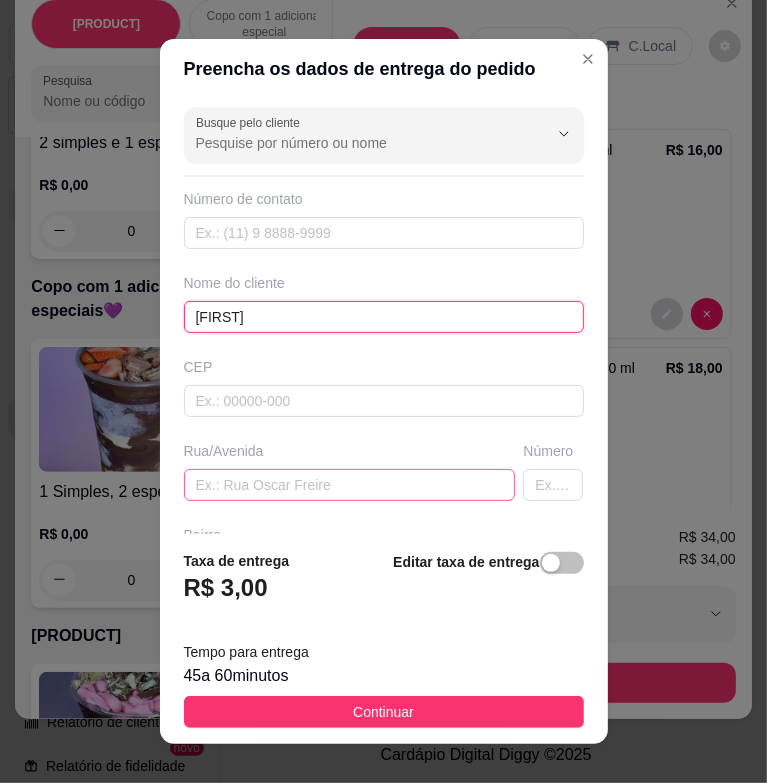 type on "[FIRST]" 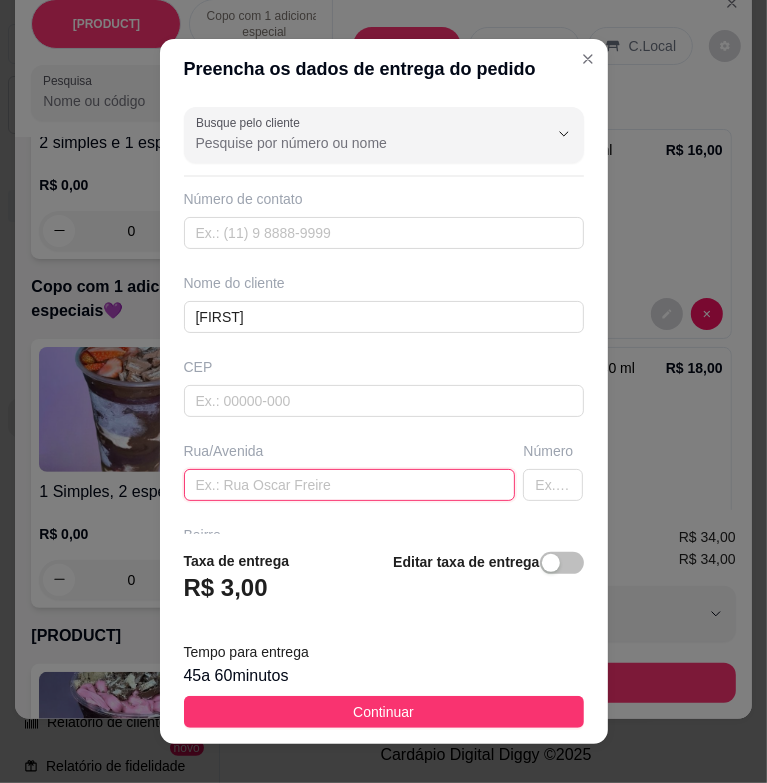 click at bounding box center [350, 485] 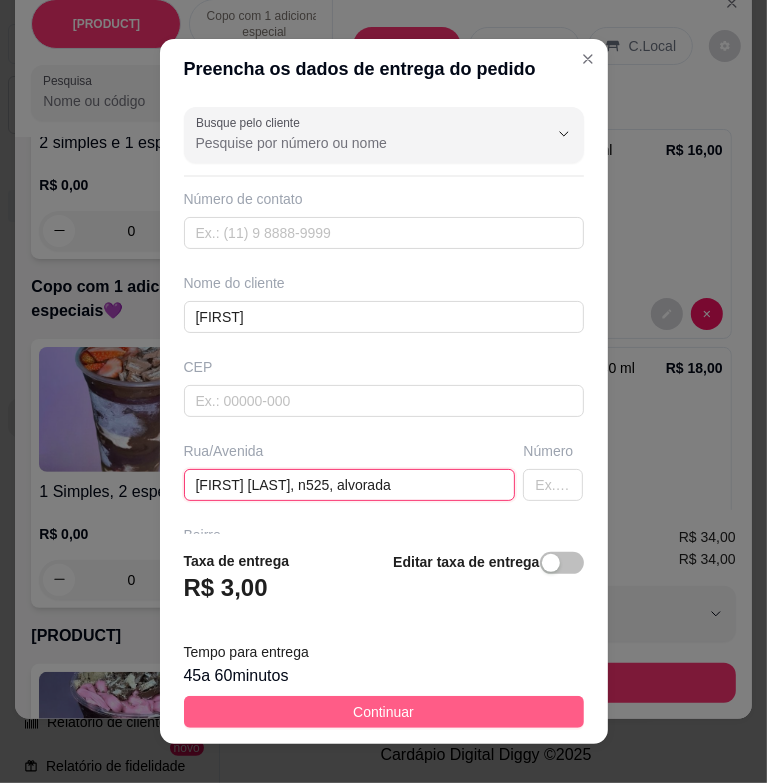 type on "[FIRST] [LAST], n525, alvorada" 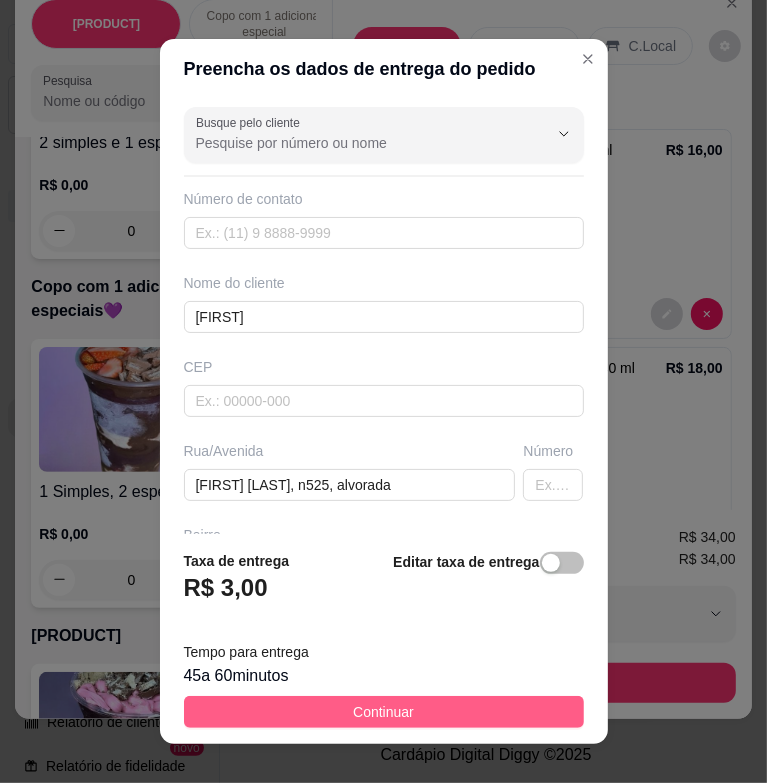click on "Continuar" at bounding box center (384, 712) 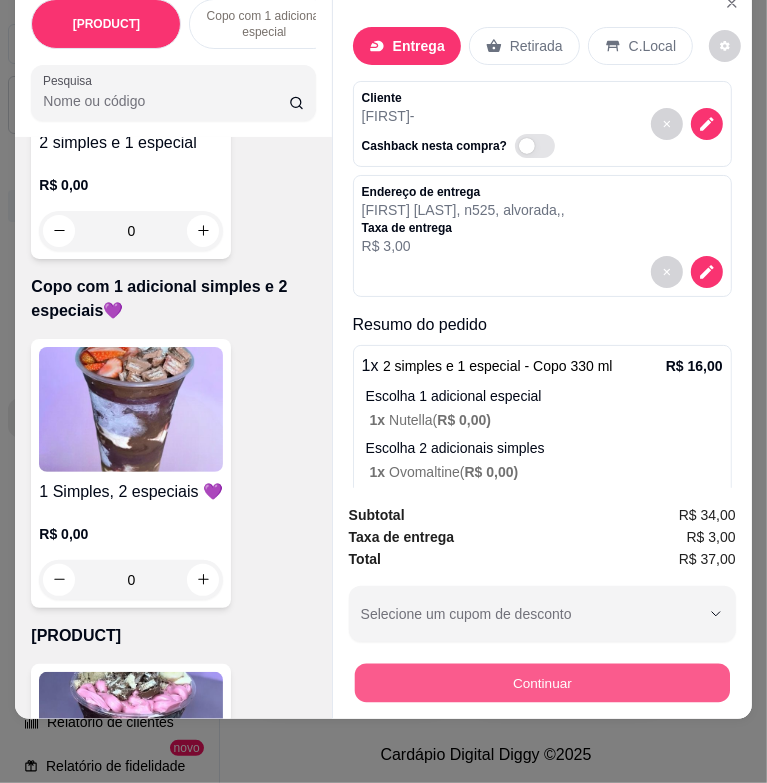 click on "Continuar" at bounding box center (541, 682) 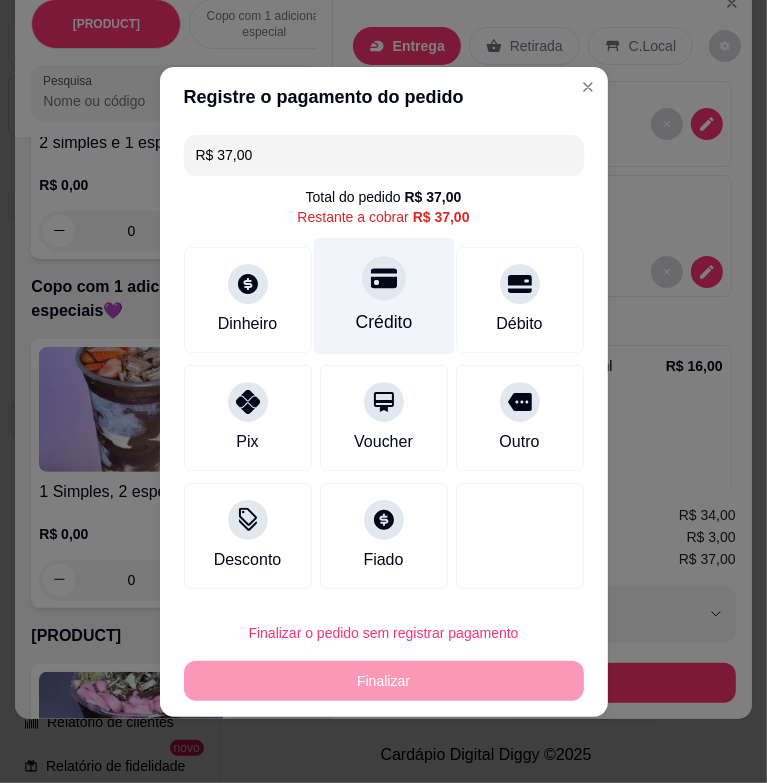 click 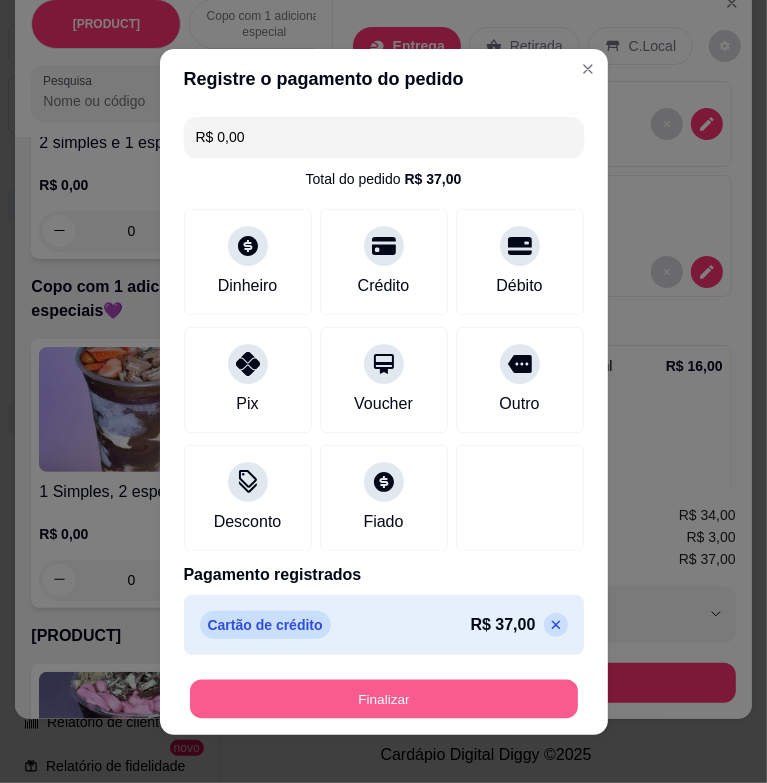 click on "Finalizar" at bounding box center [384, 698] 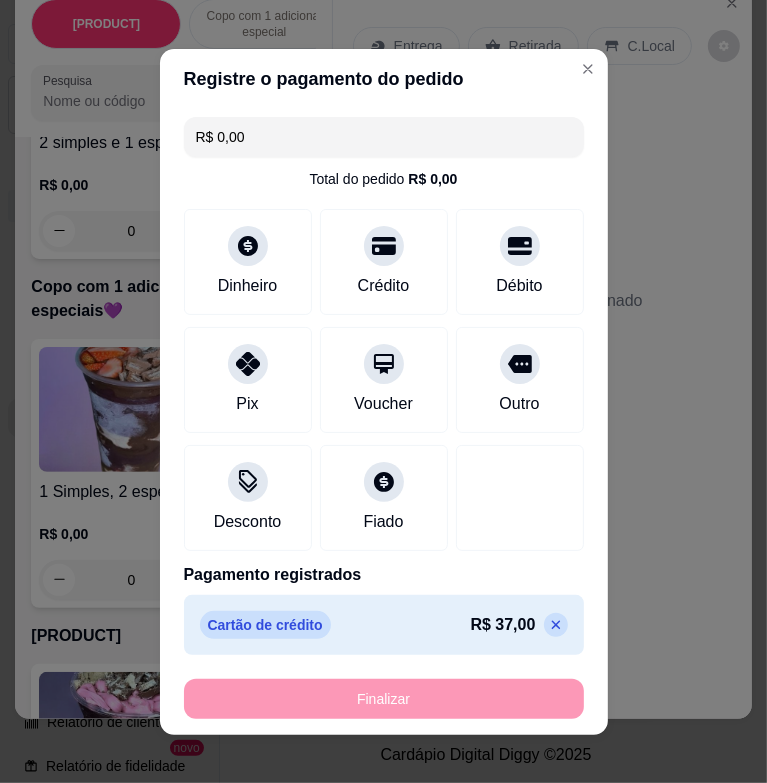 type on "-R$ 37,00" 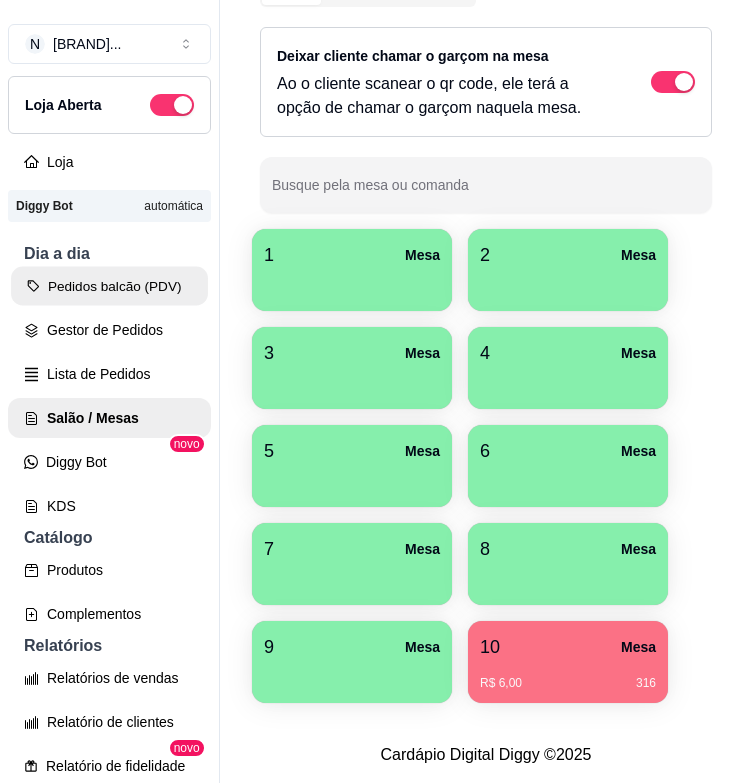 click on "Pedidos balcão (PDV)" at bounding box center (109, 286) 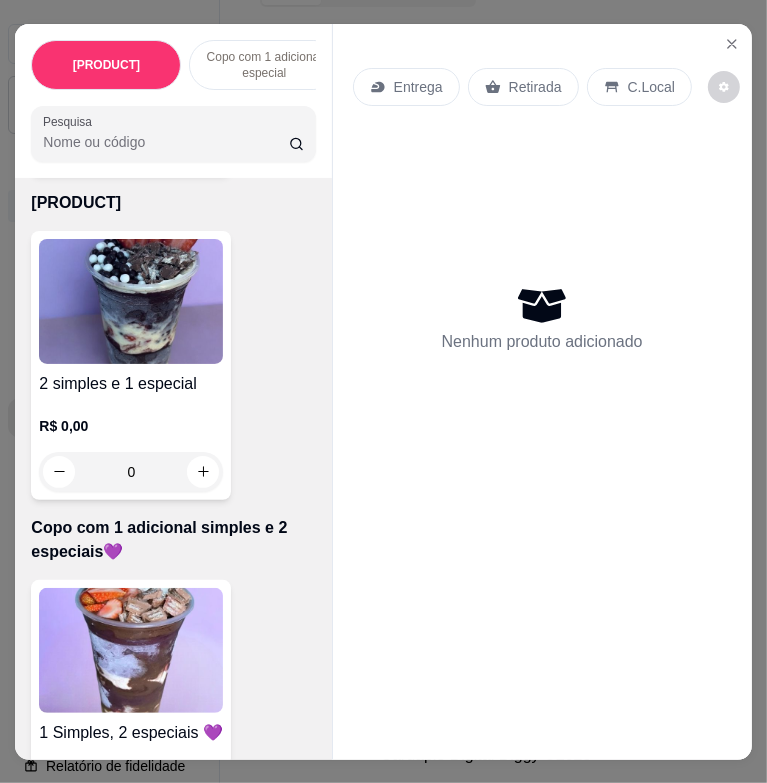 scroll, scrollTop: 1600, scrollLeft: 0, axis: vertical 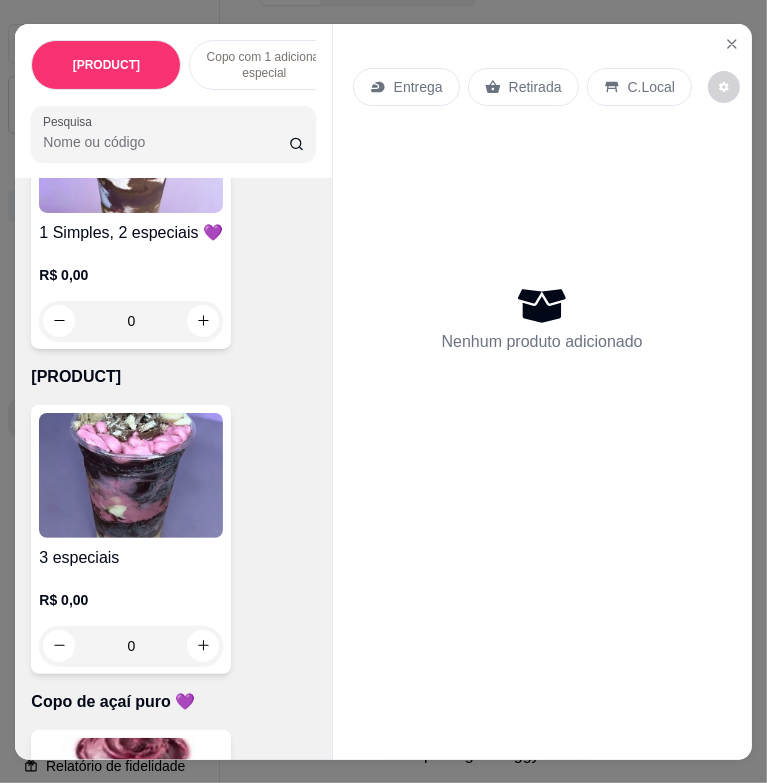 click at bounding box center (131, 150) 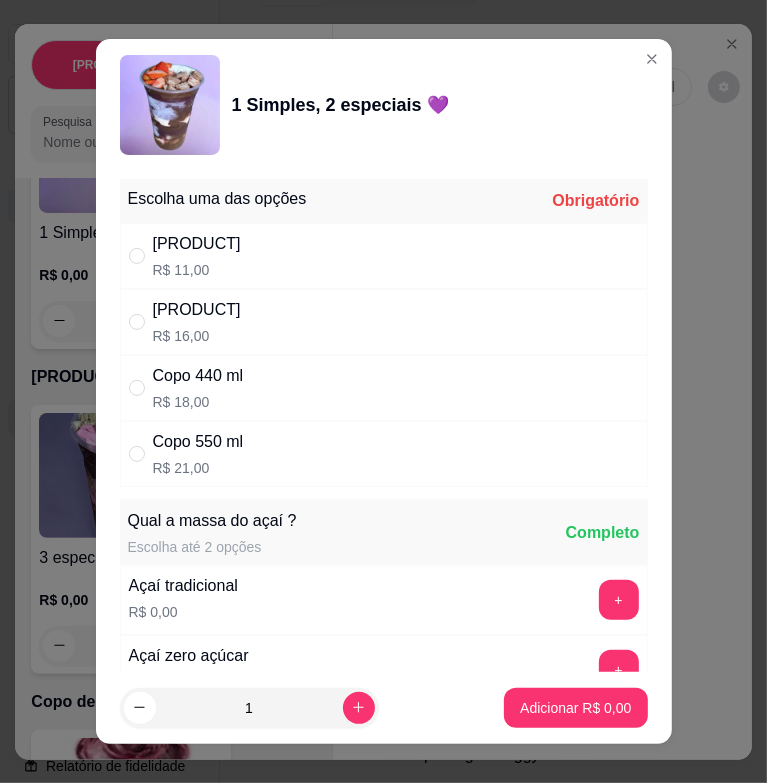 click on "Copo 330 ml R$ 16,00" at bounding box center (384, 322) 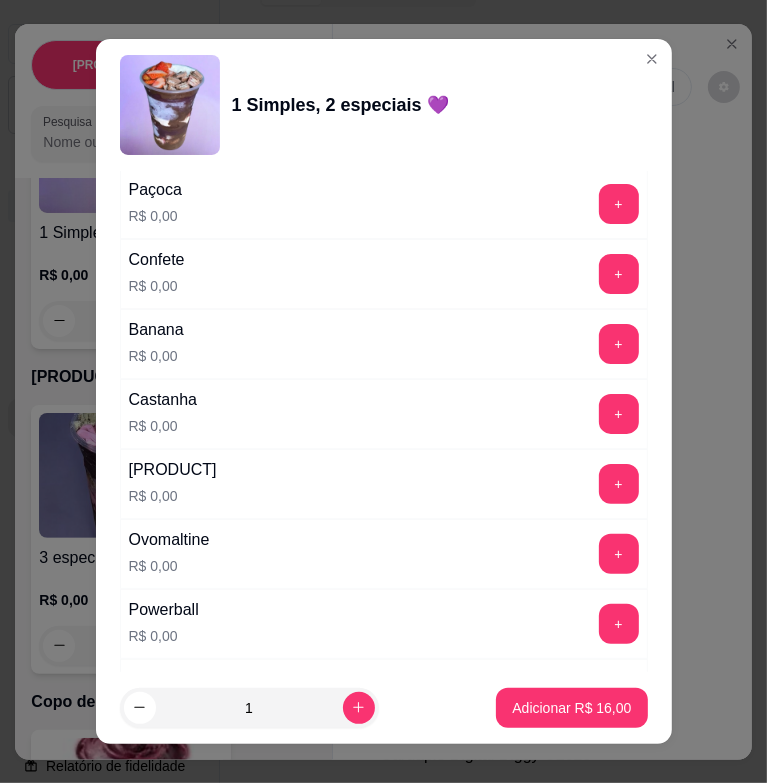 scroll, scrollTop: 1400, scrollLeft: 0, axis: vertical 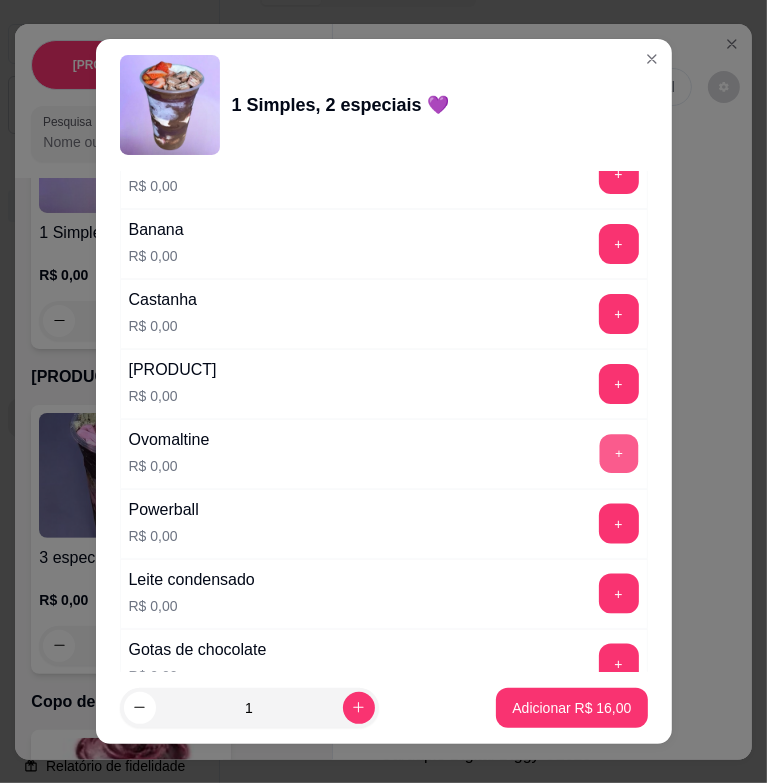 click on "+" at bounding box center [618, 454] 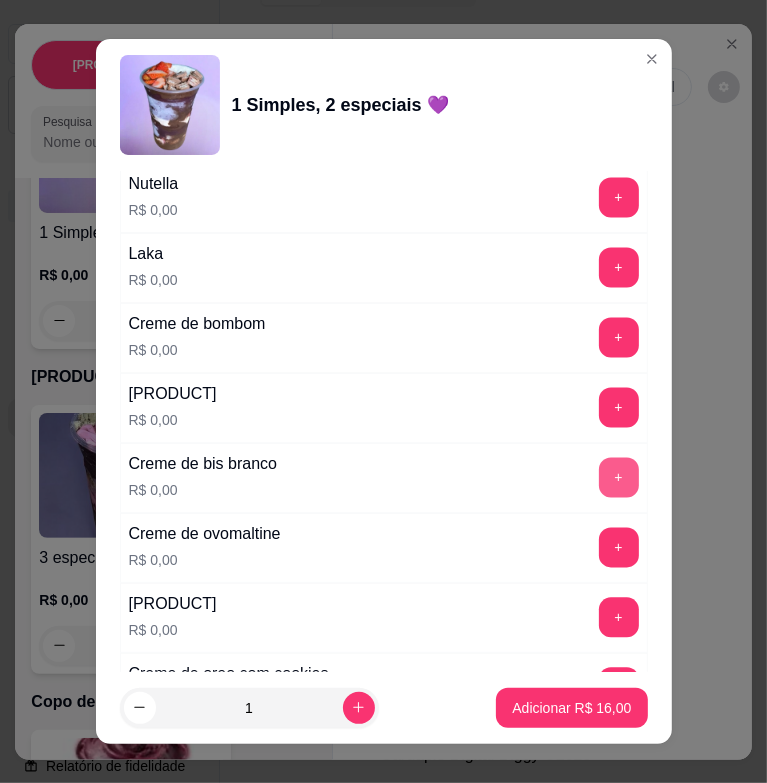 scroll, scrollTop: 1900, scrollLeft: 0, axis: vertical 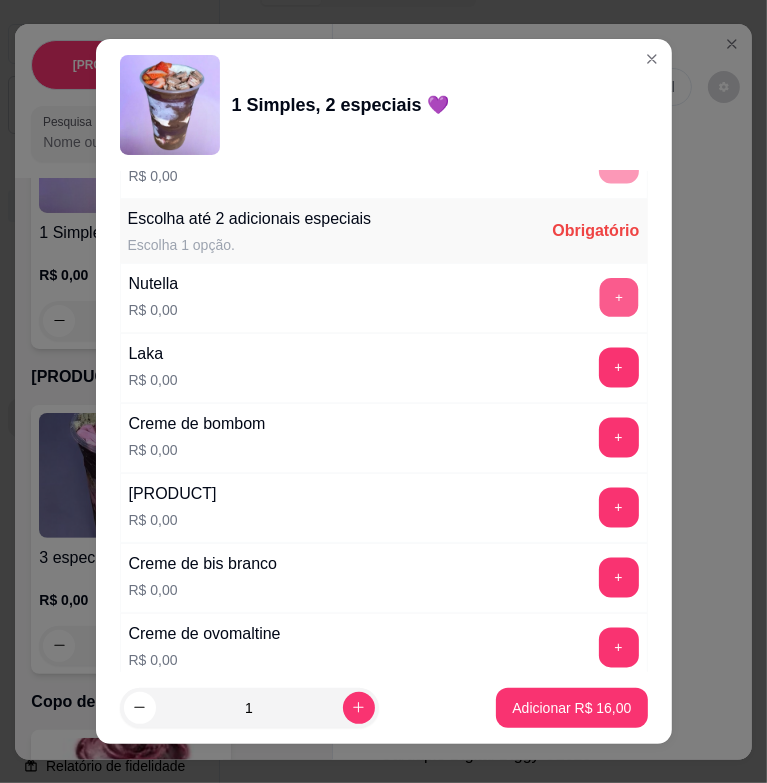 click on "+" at bounding box center (618, 298) 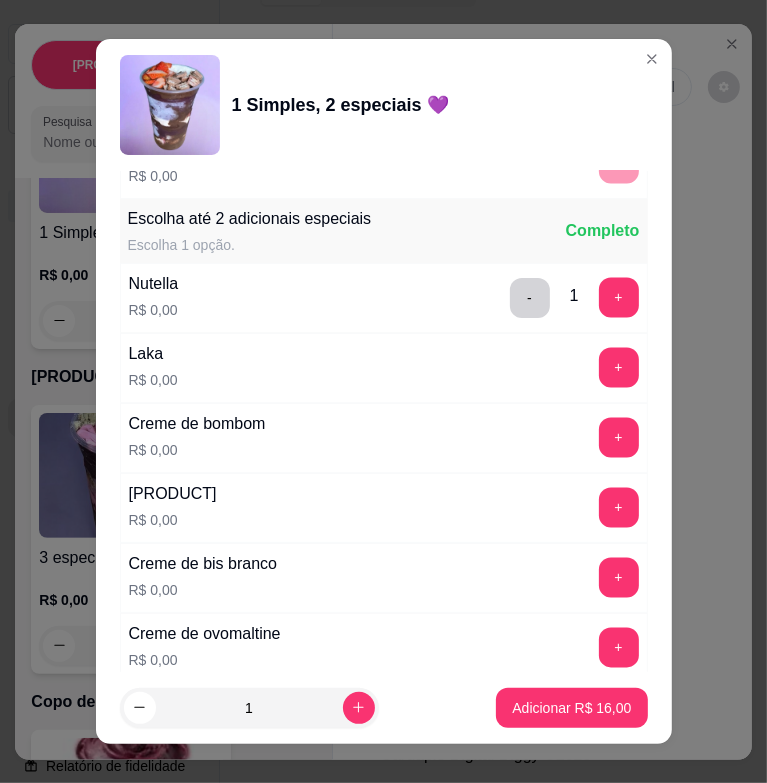 click on "-" at bounding box center (530, 298) 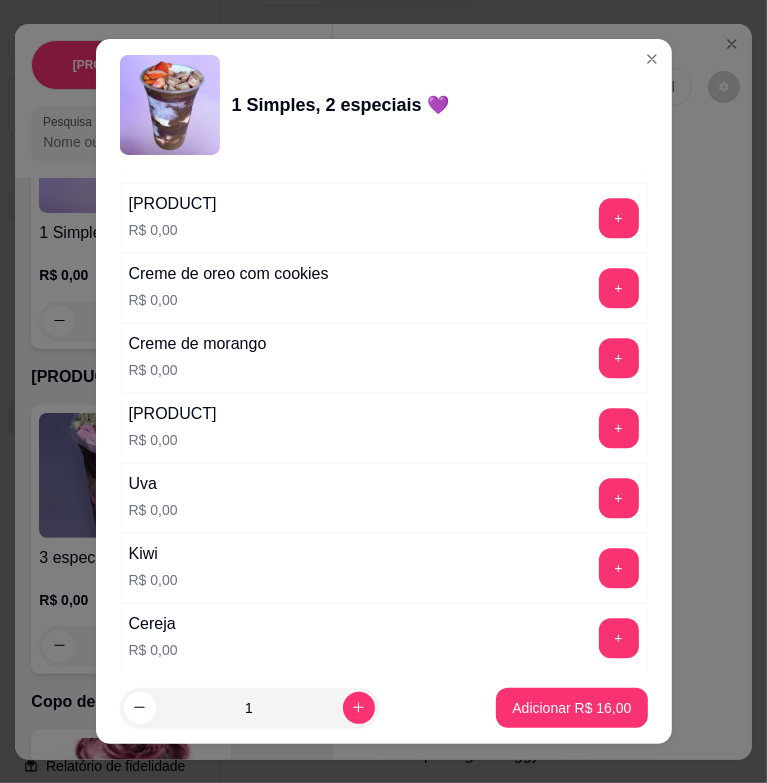 scroll, scrollTop: 2600, scrollLeft: 0, axis: vertical 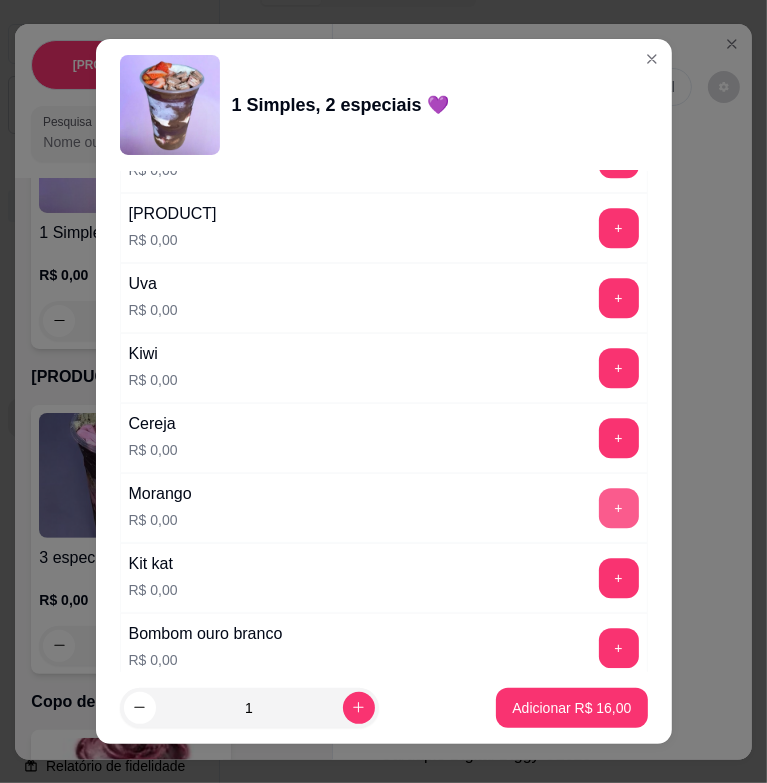 click on "+" at bounding box center [619, 508] 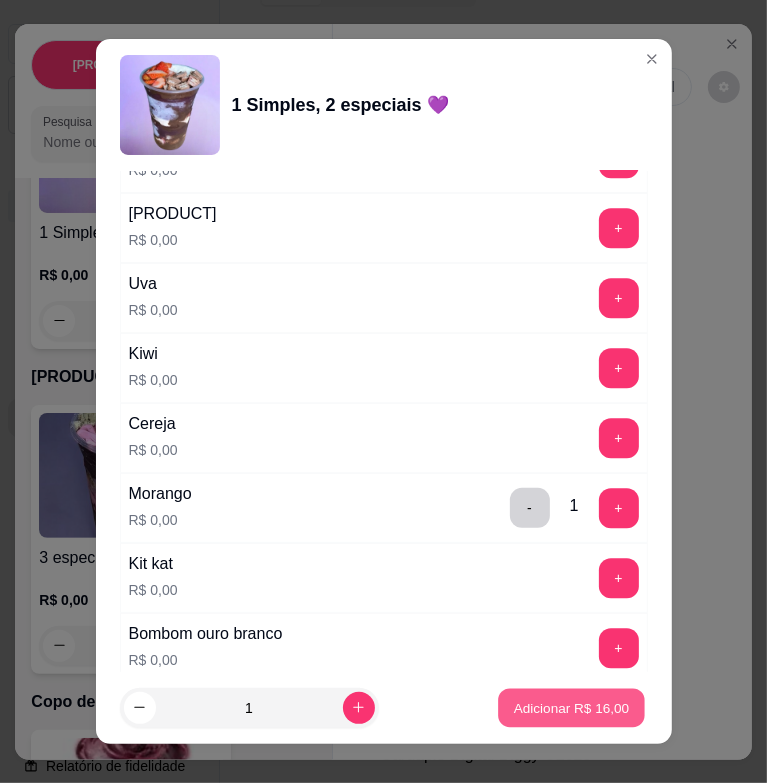 click on "Adicionar   R$ 16,00" at bounding box center (572, 707) 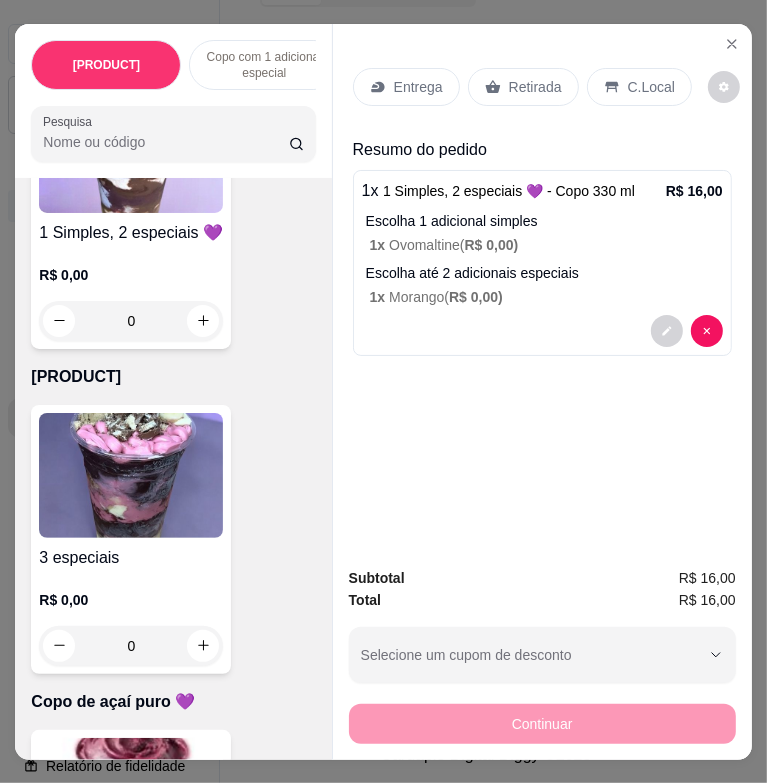 scroll, scrollTop: 1400, scrollLeft: 0, axis: vertical 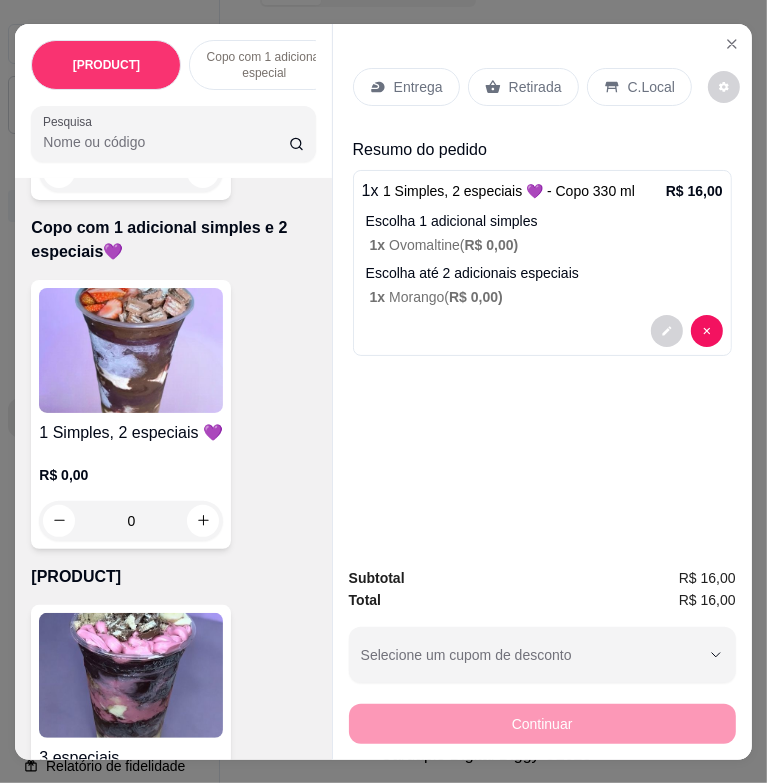 click on "0" at bounding box center (131, 172) 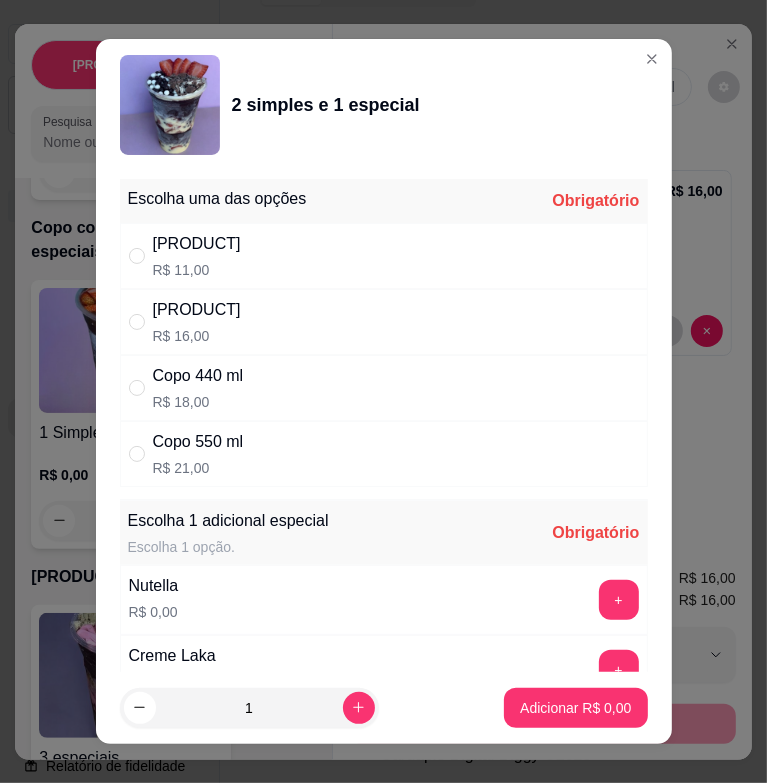 click on "Copo 330 ml R$ 16,00" at bounding box center [384, 322] 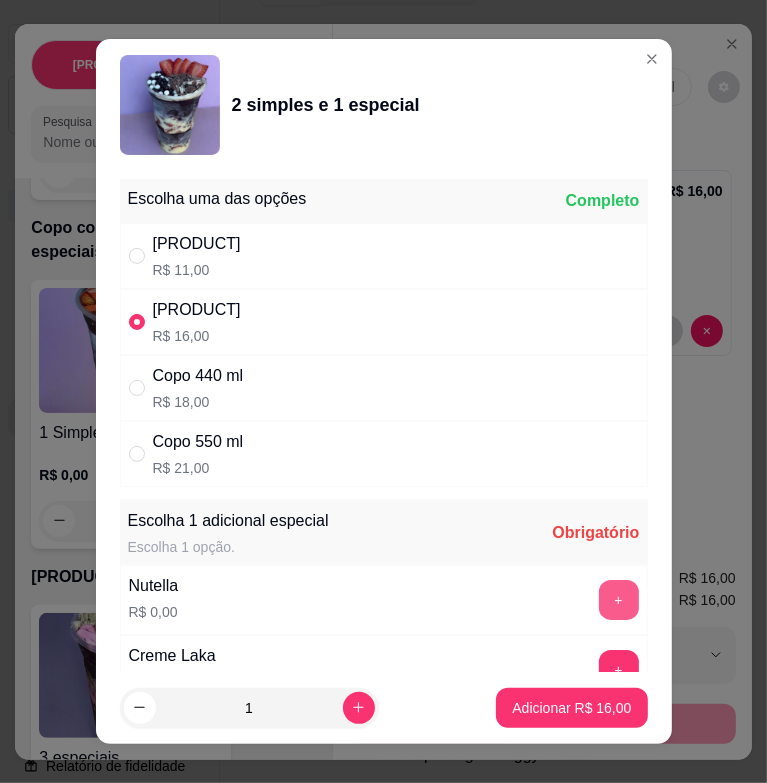 click on "+" at bounding box center (619, 600) 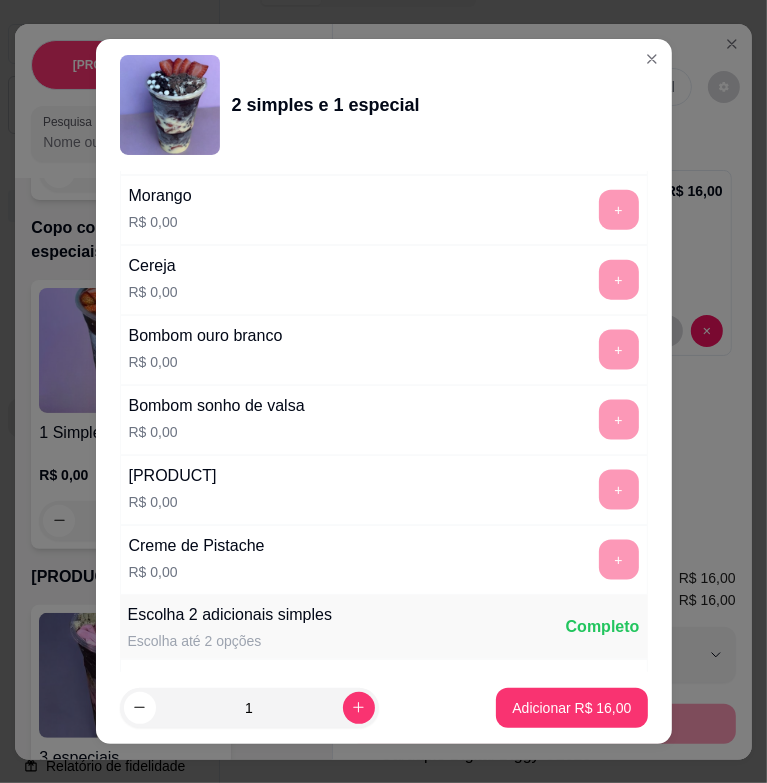 scroll, scrollTop: 1600, scrollLeft: 0, axis: vertical 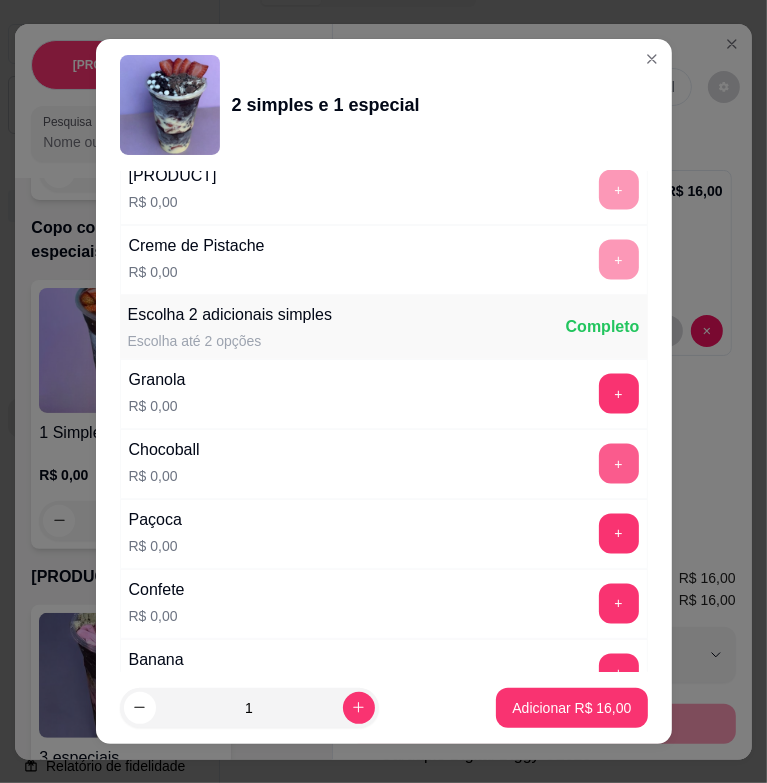 click on "+" at bounding box center (619, 464) 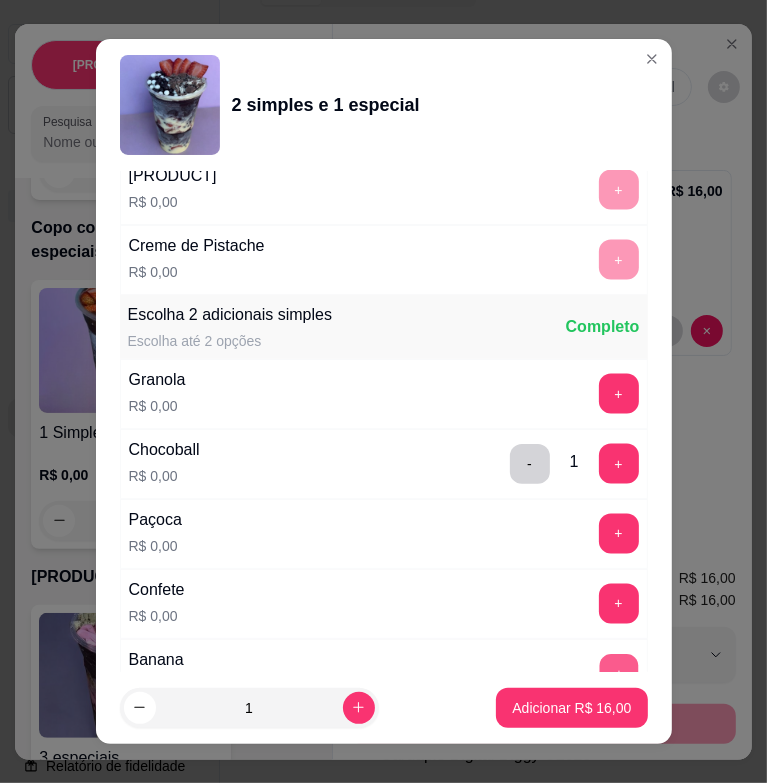 click on "+" at bounding box center [618, 674] 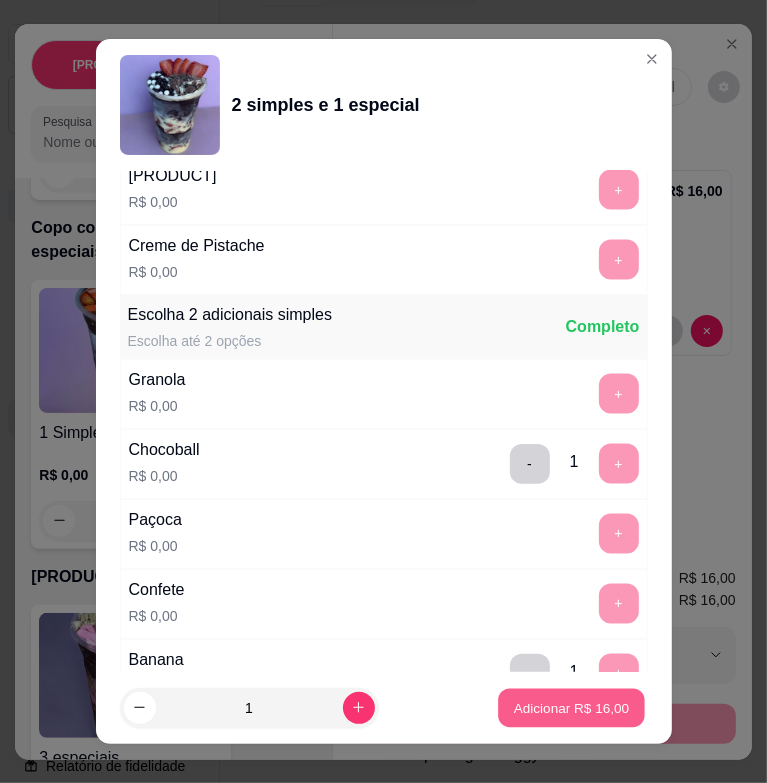 click on "Adicionar   R$ 16,00" at bounding box center [572, 707] 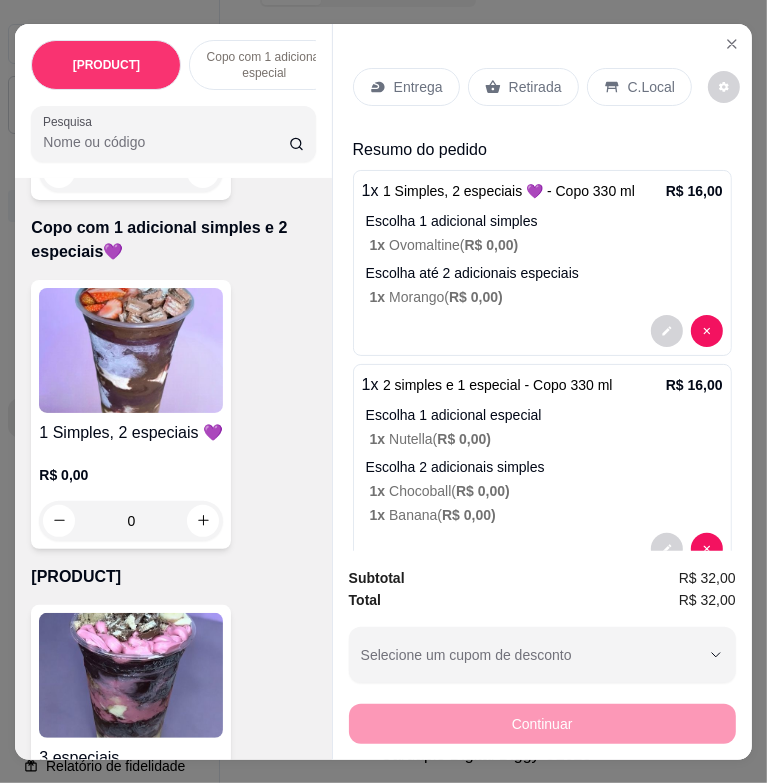 click on "Entrega" at bounding box center [406, 87] 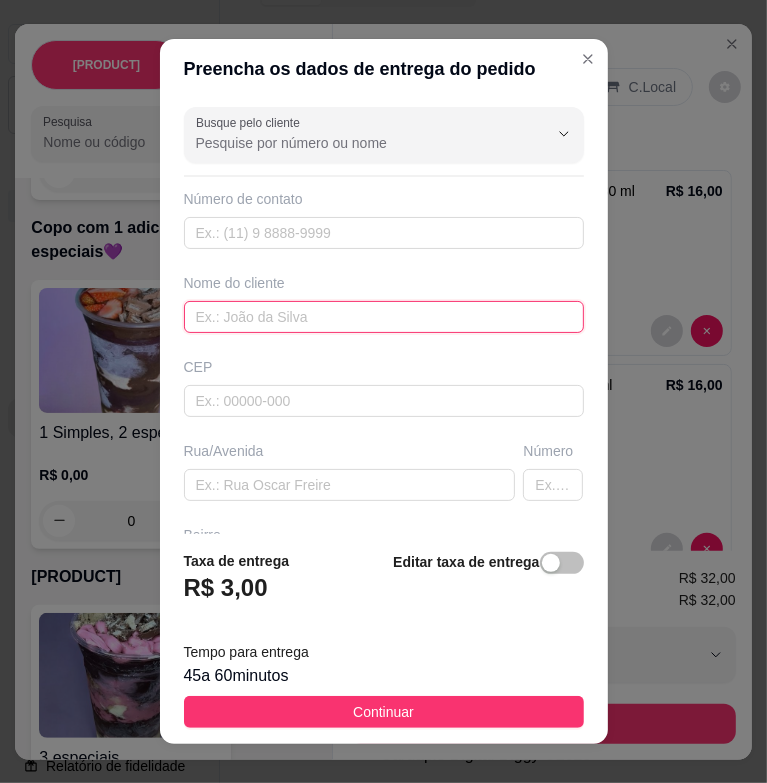 click at bounding box center (384, 317) 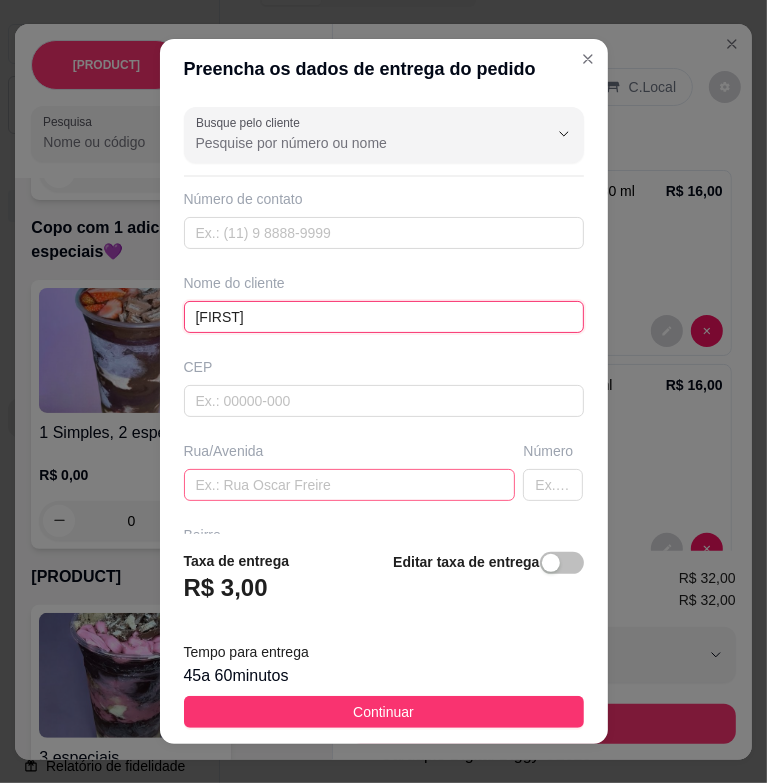 type on "[FIRST]" 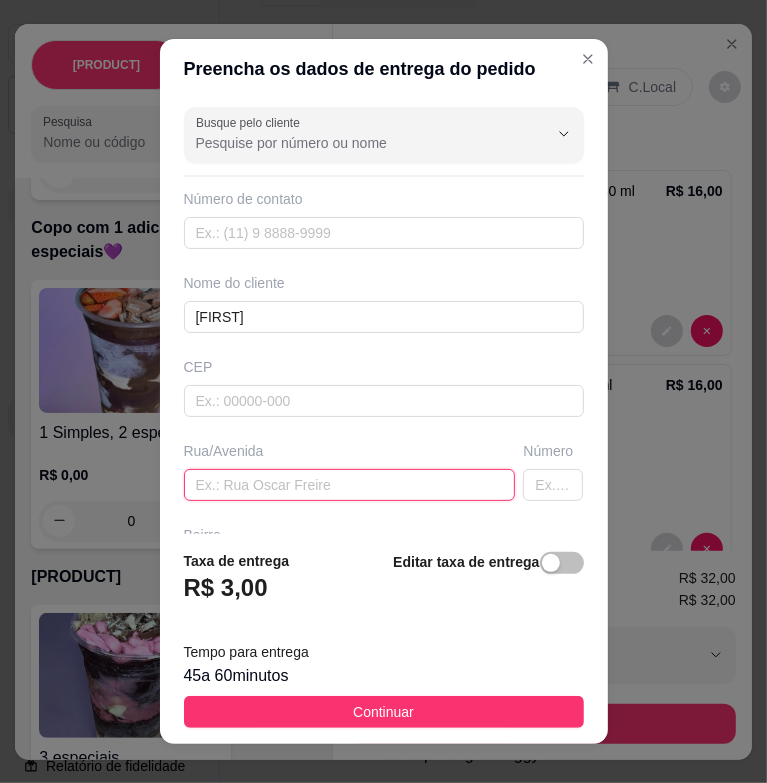 click at bounding box center [350, 485] 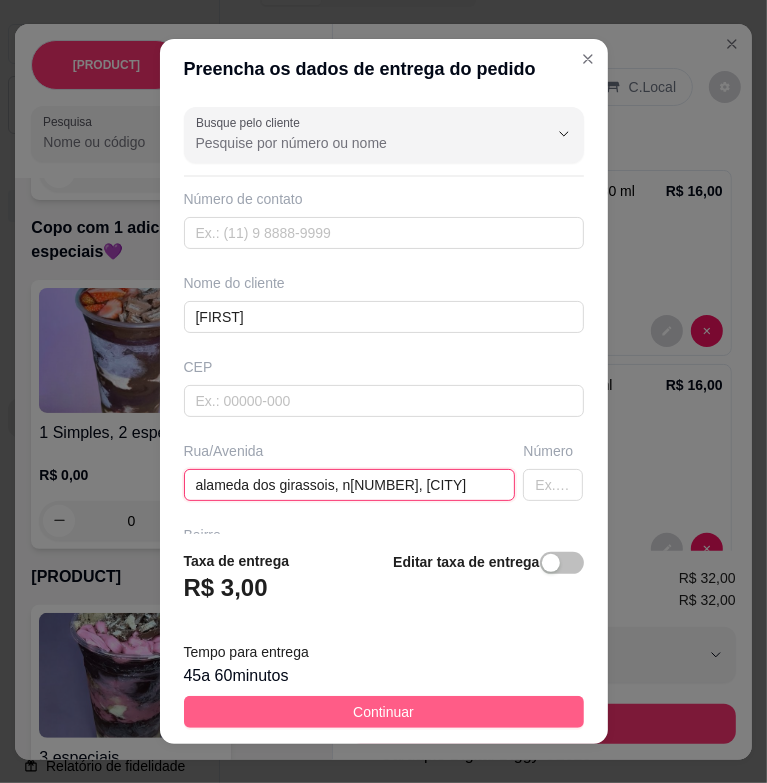 type on "alameda dos girassois, n[NUMBER], [CITY]" 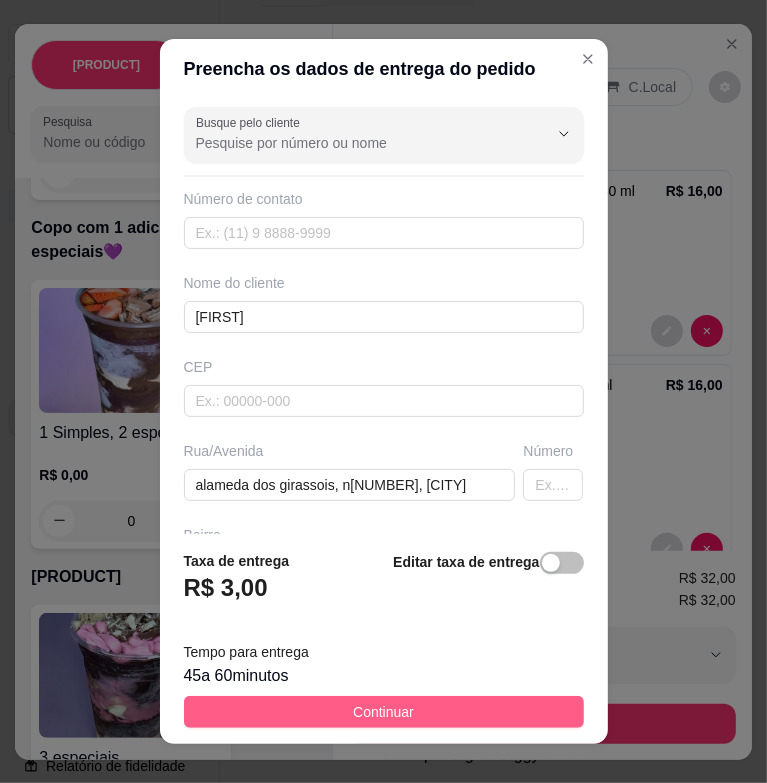 click on "Continuar" at bounding box center (384, 712) 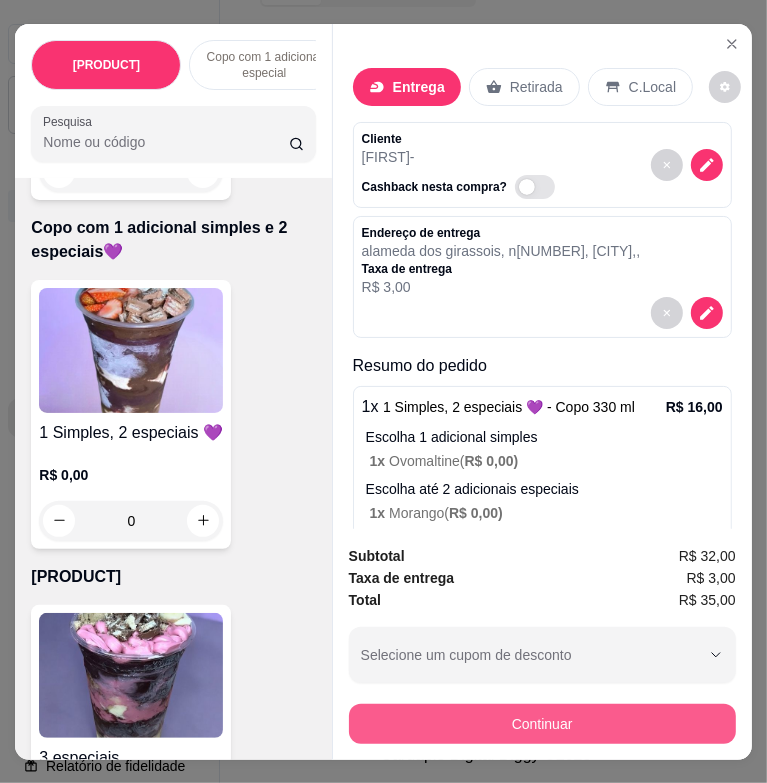 click on "Continuar" at bounding box center (542, 724) 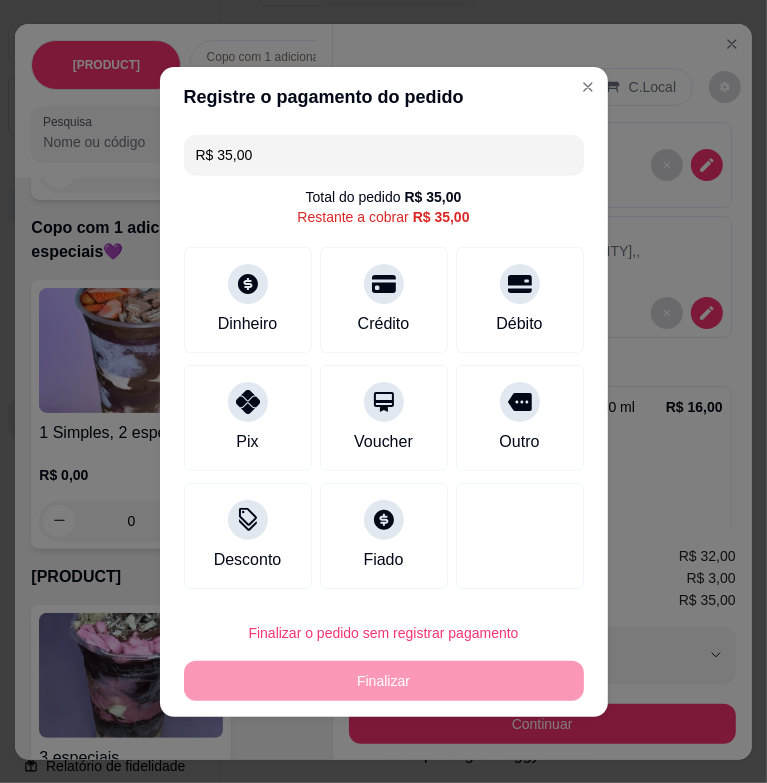 click on "Pix" at bounding box center [248, 418] 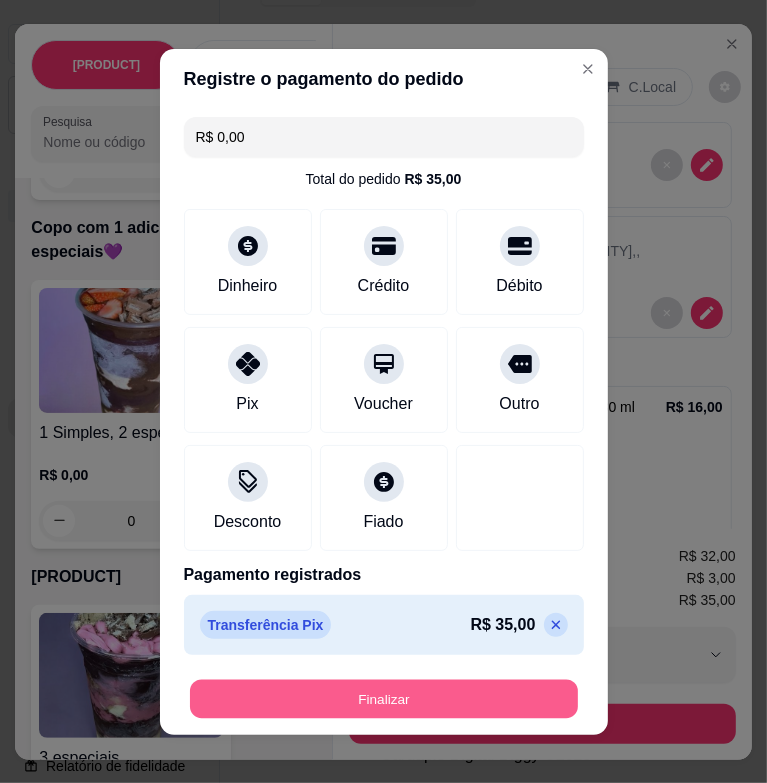 click on "Finalizar" at bounding box center (384, 698) 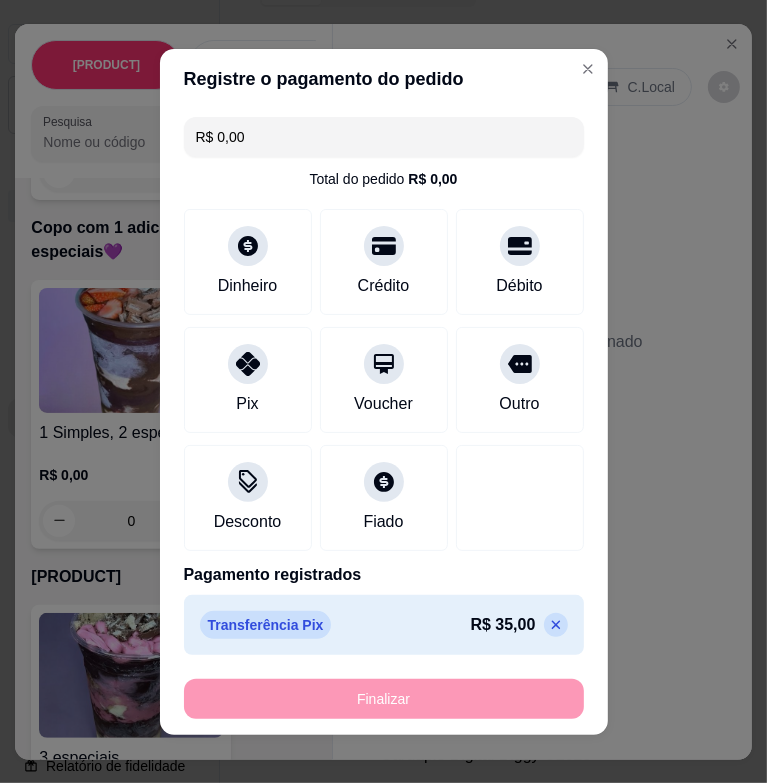 type on "-R$ 35,00" 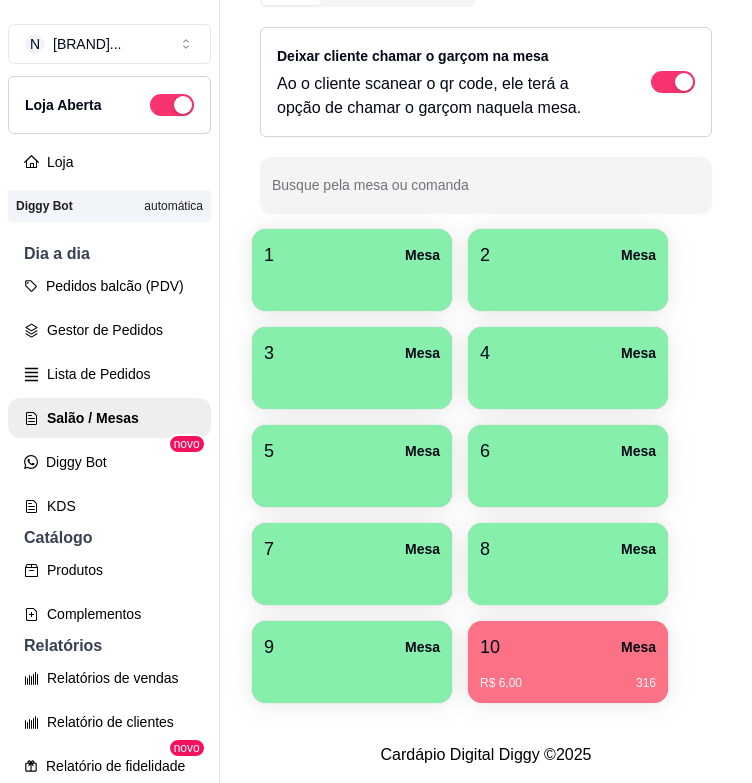 click at bounding box center [352, 284] 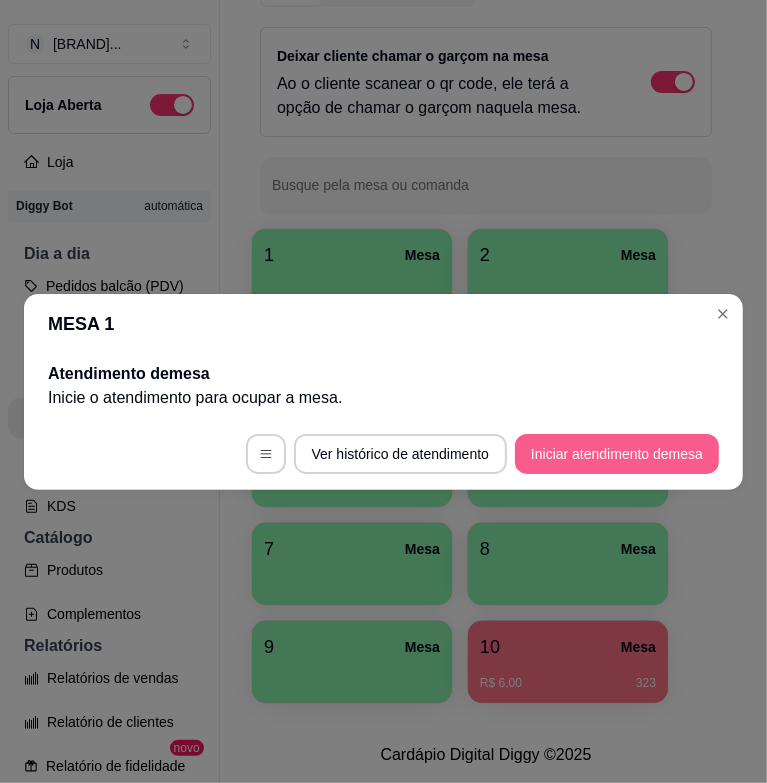 click on "Iniciar atendimento de  mesa" at bounding box center (617, 454) 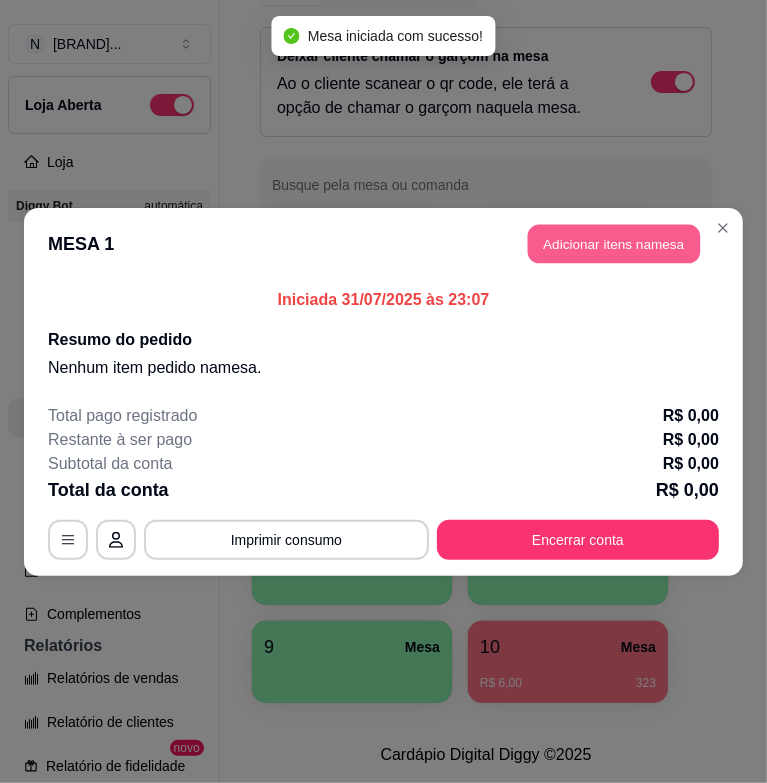 click on "Adicionar itens na  mesa" at bounding box center [614, 243] 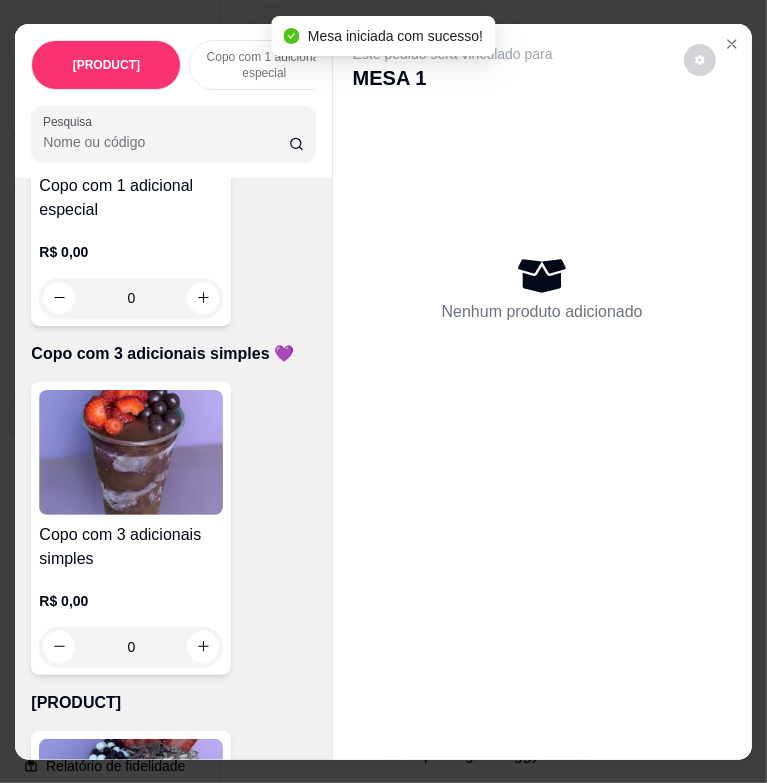 scroll, scrollTop: 1100, scrollLeft: 0, axis: vertical 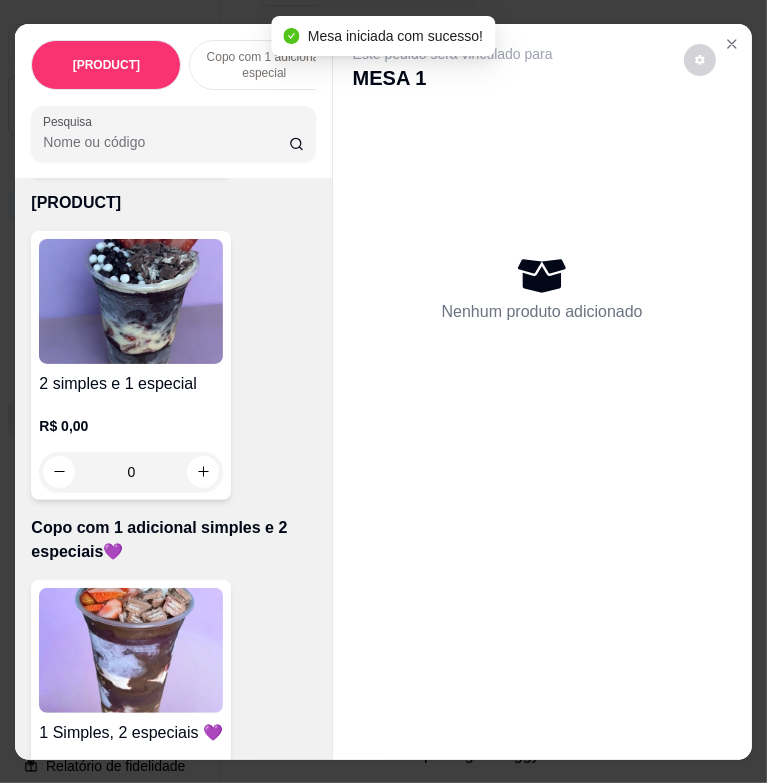 click at bounding box center [131, 301] 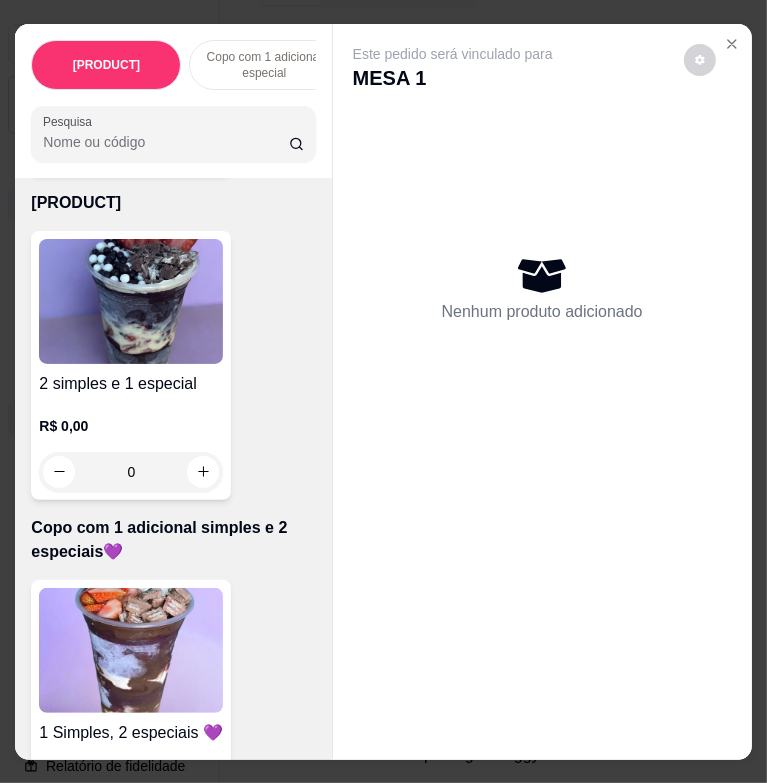 click on "Copo com 1 adicional simples e 2 especiais💜" at bounding box center (173, 540) 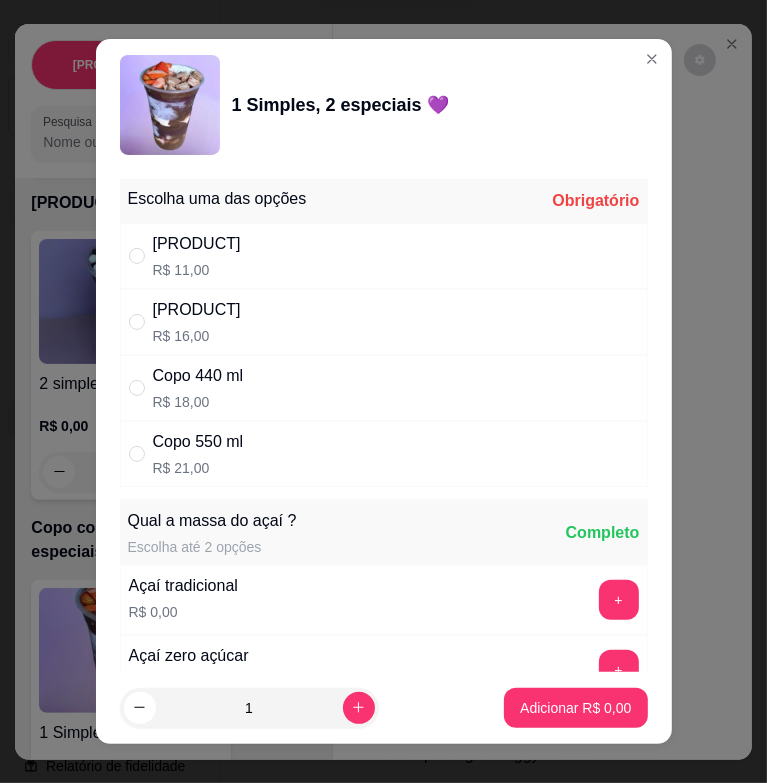 click on "Copo 330 ml R$ 16,00" at bounding box center (384, 322) 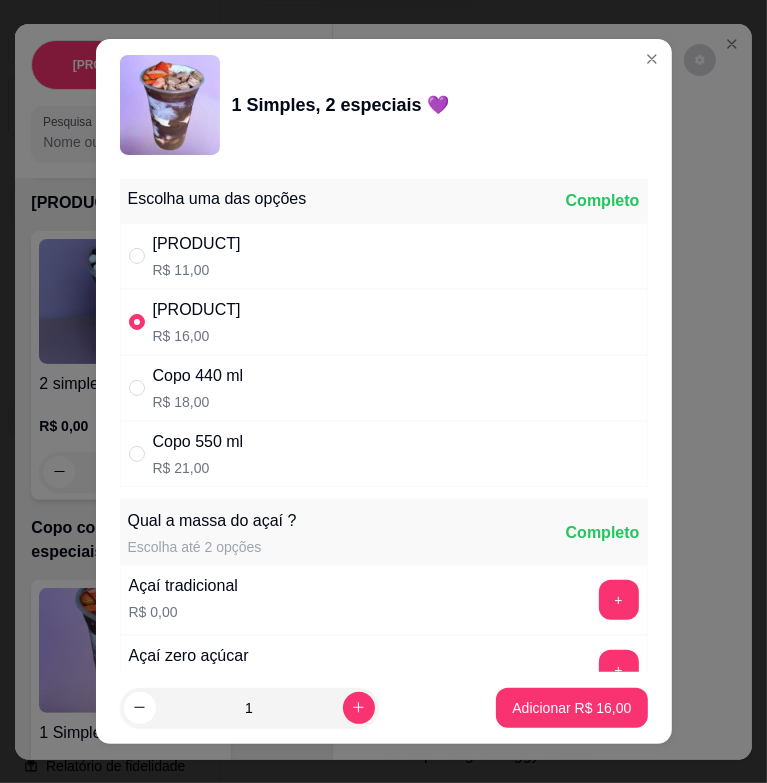 radio on "true" 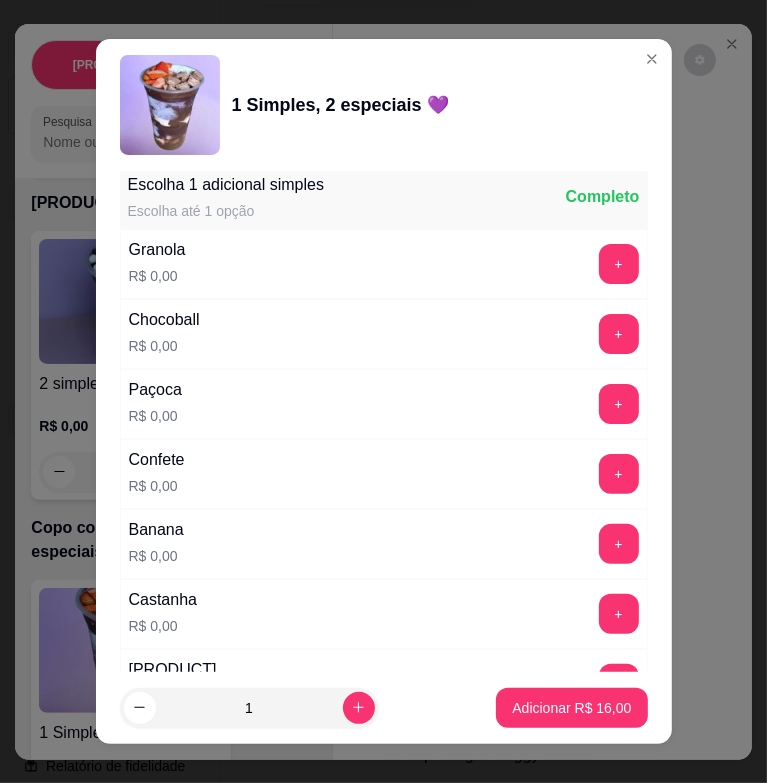 scroll, scrollTop: 1300, scrollLeft: 0, axis: vertical 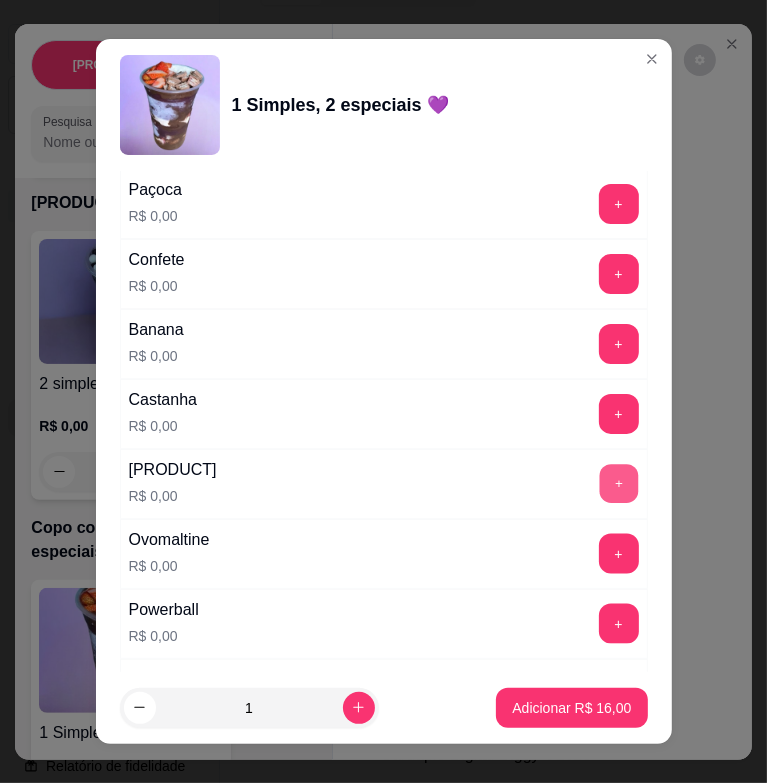 click on "+" at bounding box center [618, 484] 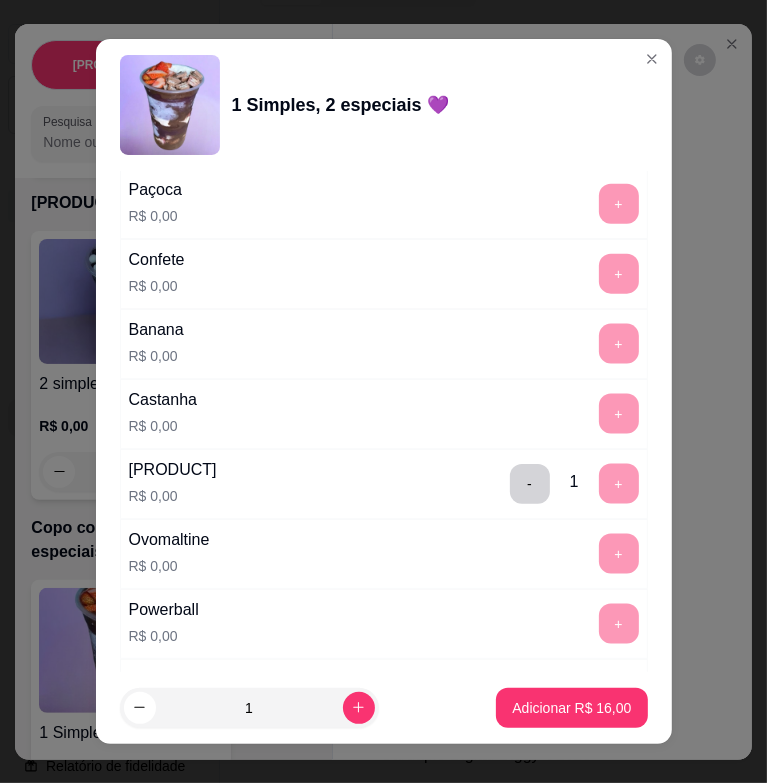 scroll, scrollTop: 1700, scrollLeft: 0, axis: vertical 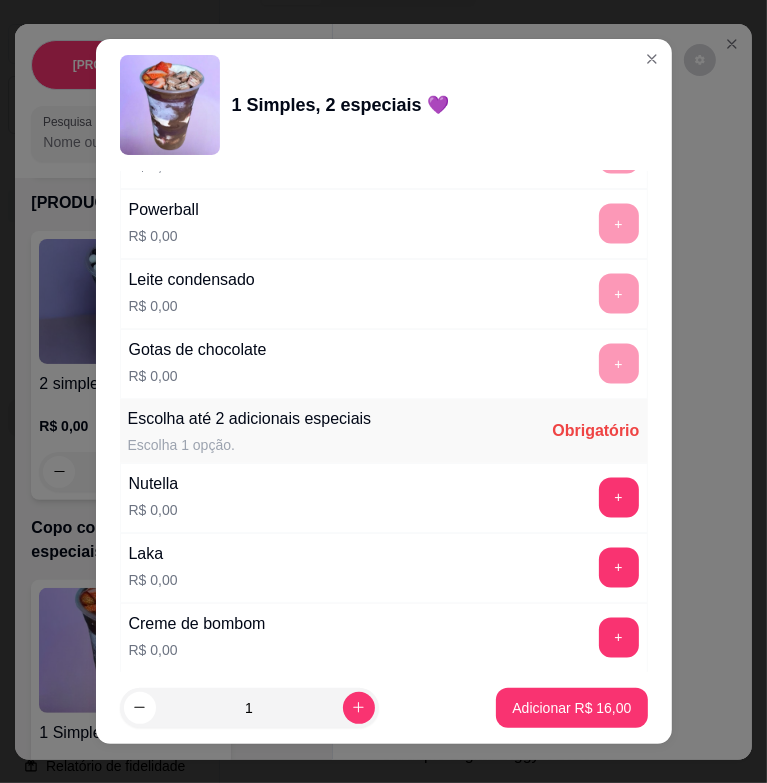 click on "+" at bounding box center (619, 498) 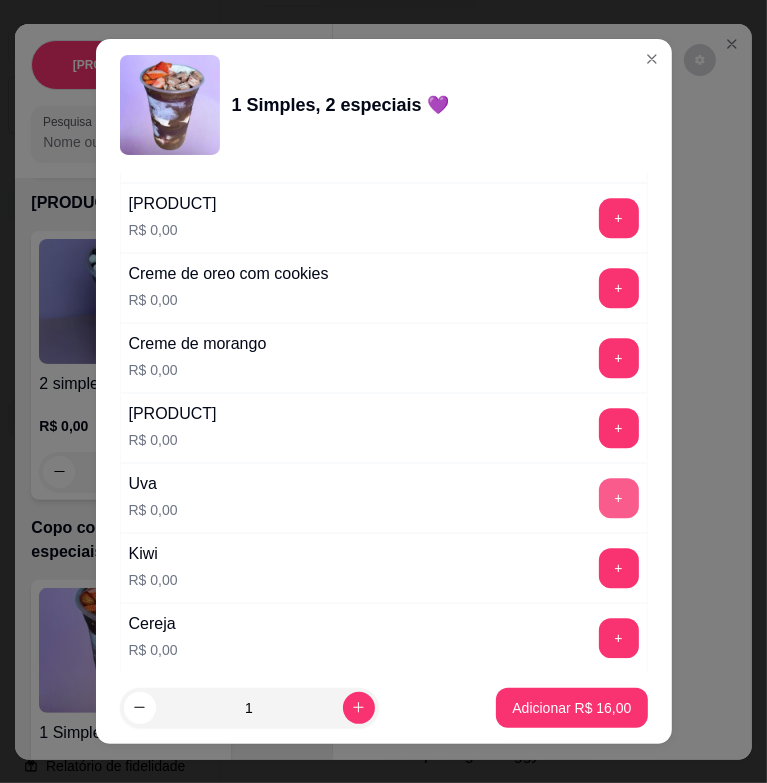 scroll, scrollTop: 2700, scrollLeft: 0, axis: vertical 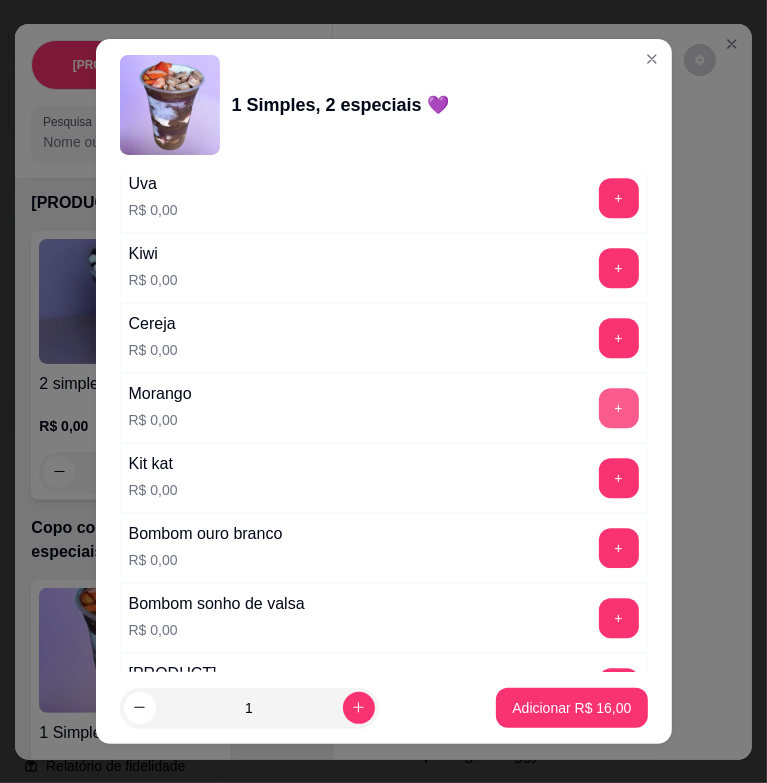 click on "+" at bounding box center (619, 408) 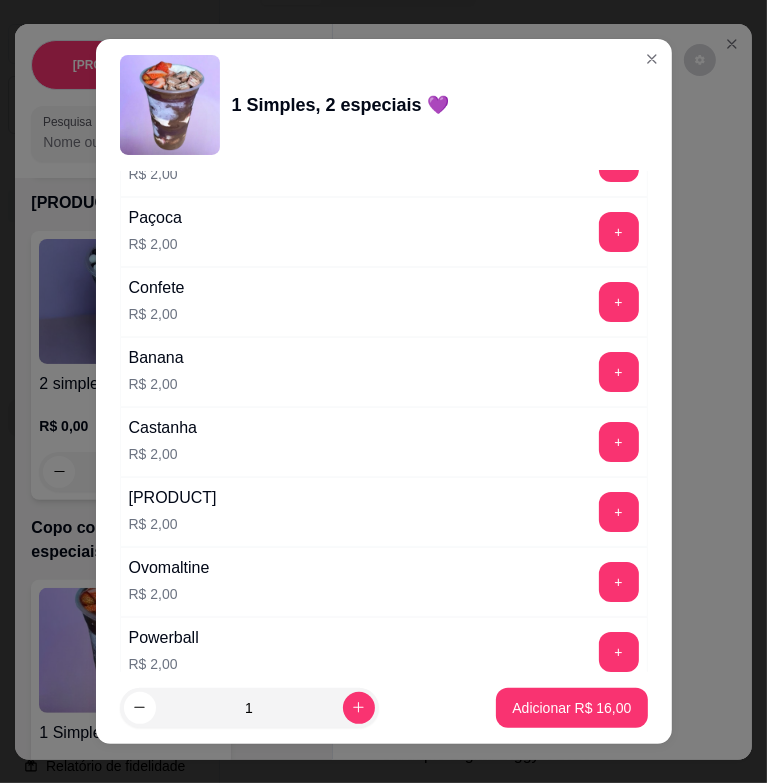 scroll, scrollTop: 3600, scrollLeft: 0, axis: vertical 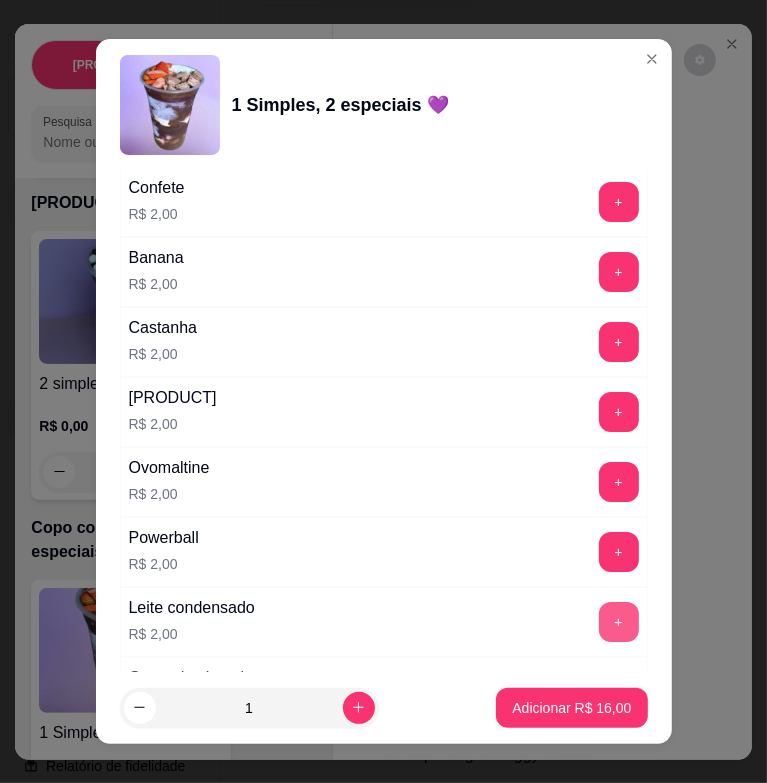 click on "+" at bounding box center (619, 622) 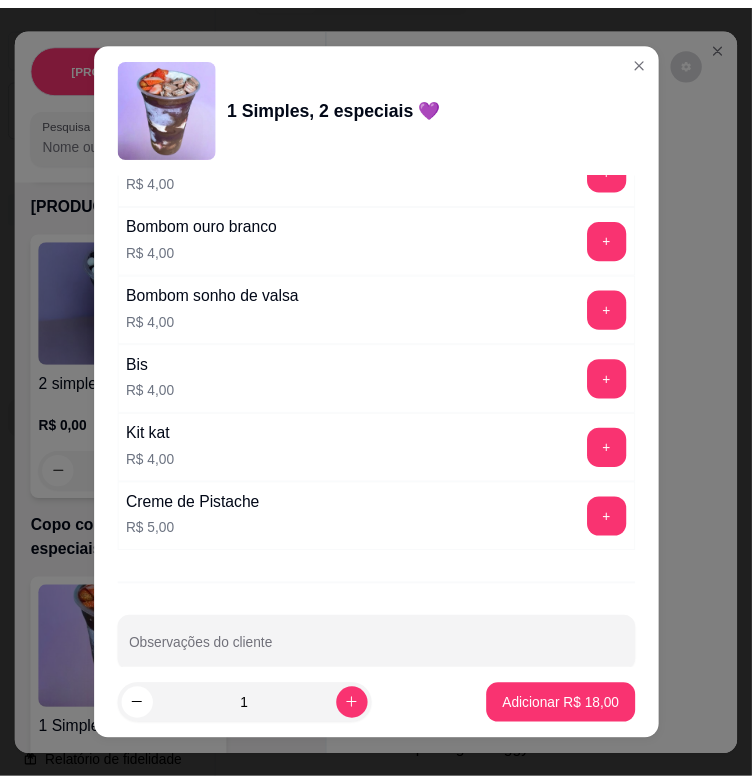scroll, scrollTop: 5104, scrollLeft: 0, axis: vertical 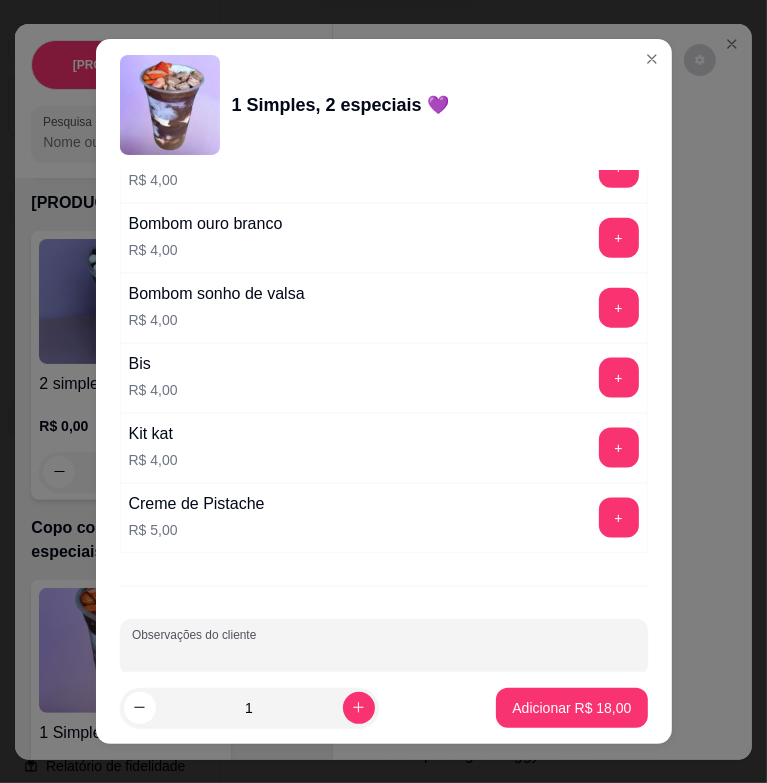 drag, startPoint x: 505, startPoint y: 618, endPoint x: 610, endPoint y: 523, distance: 141.59802 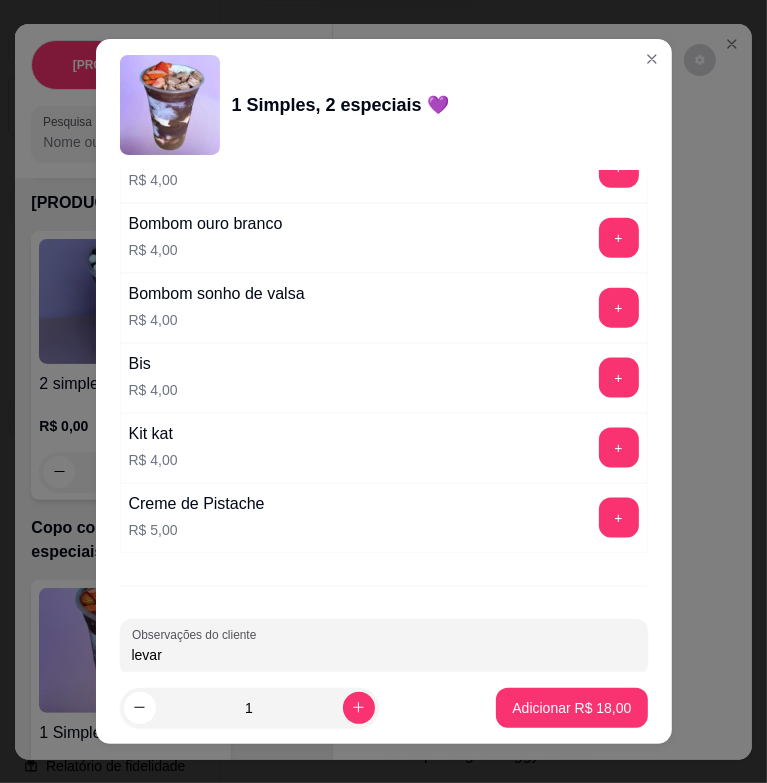 type on "levar" 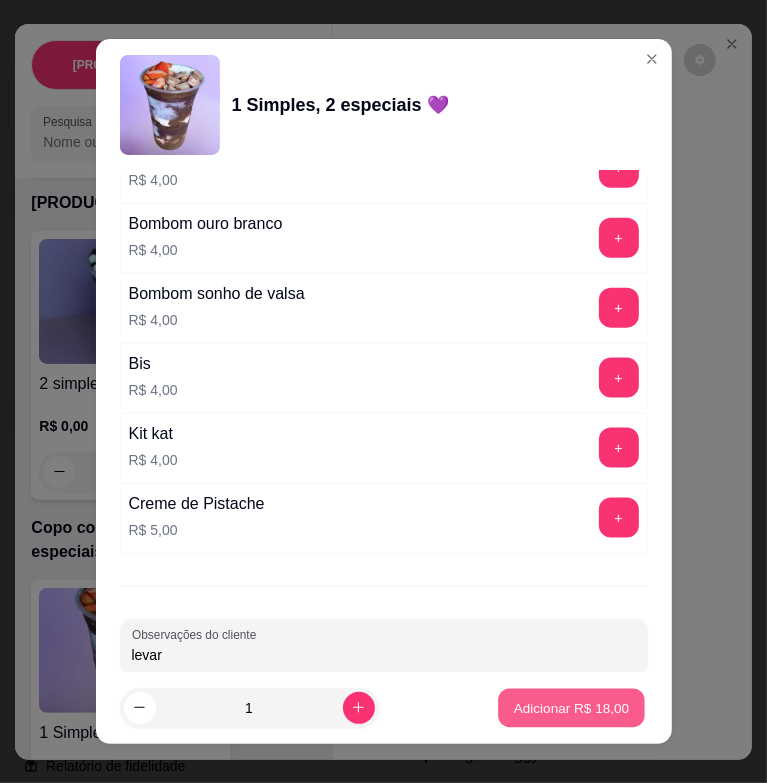 click on "Adicionar   R$ 18,00" at bounding box center (572, 707) 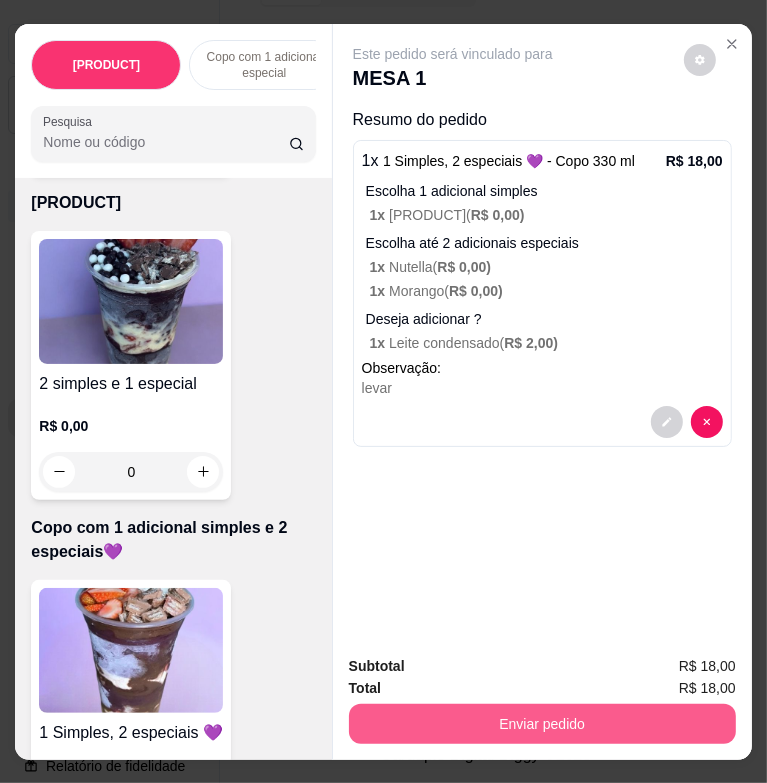 click on "Enviar pedido" at bounding box center (542, 724) 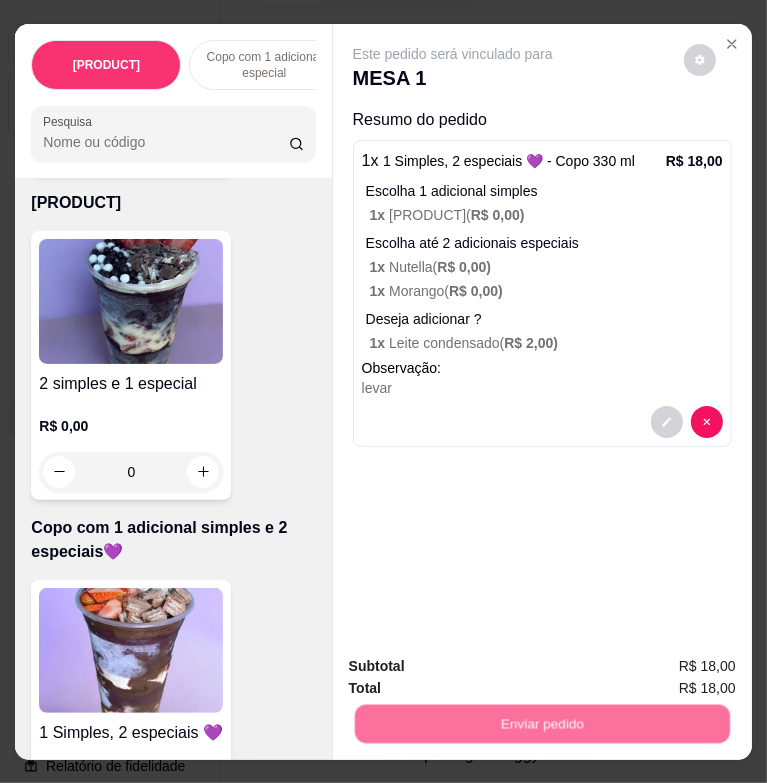 click on "Não registrar e enviar pedido" at bounding box center [472, 667] 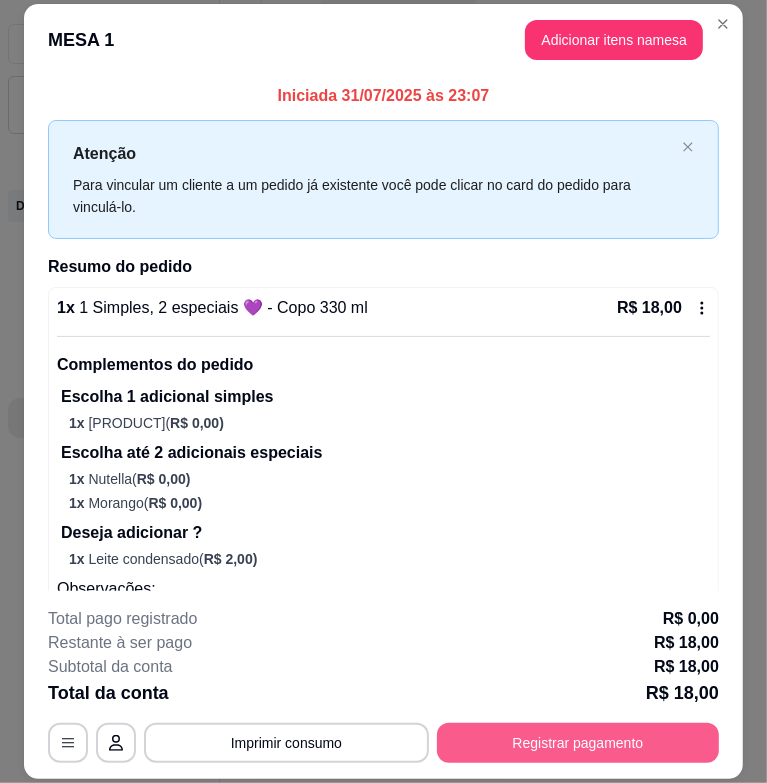 click on "Registrar pagamento" at bounding box center [578, 743] 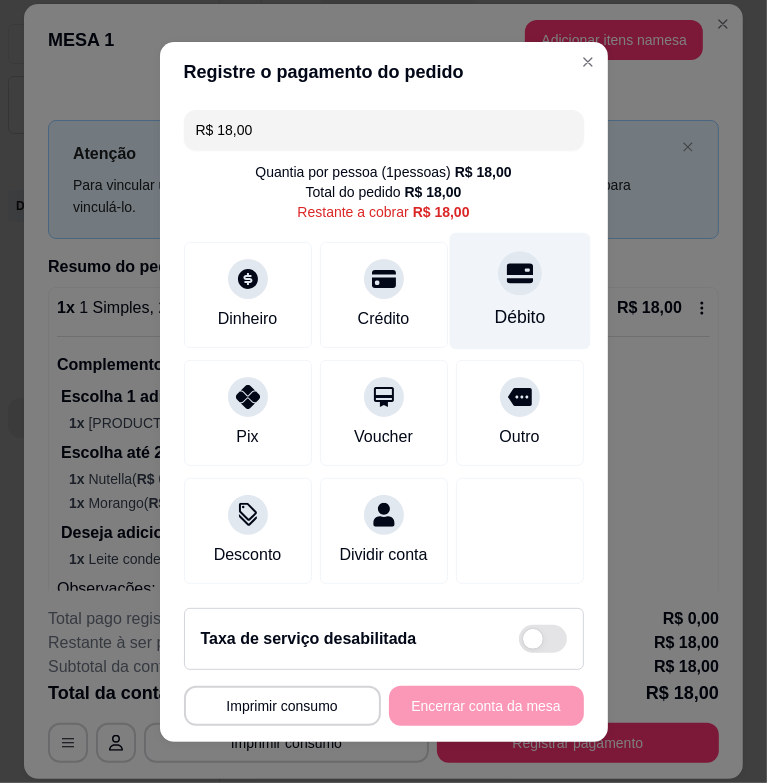 click 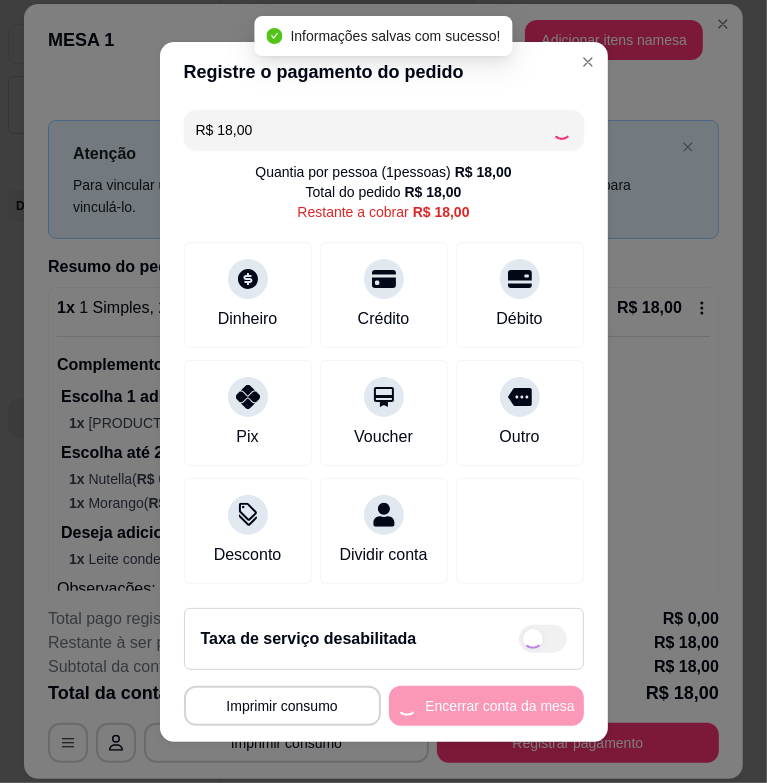 type on "R$ 0,00" 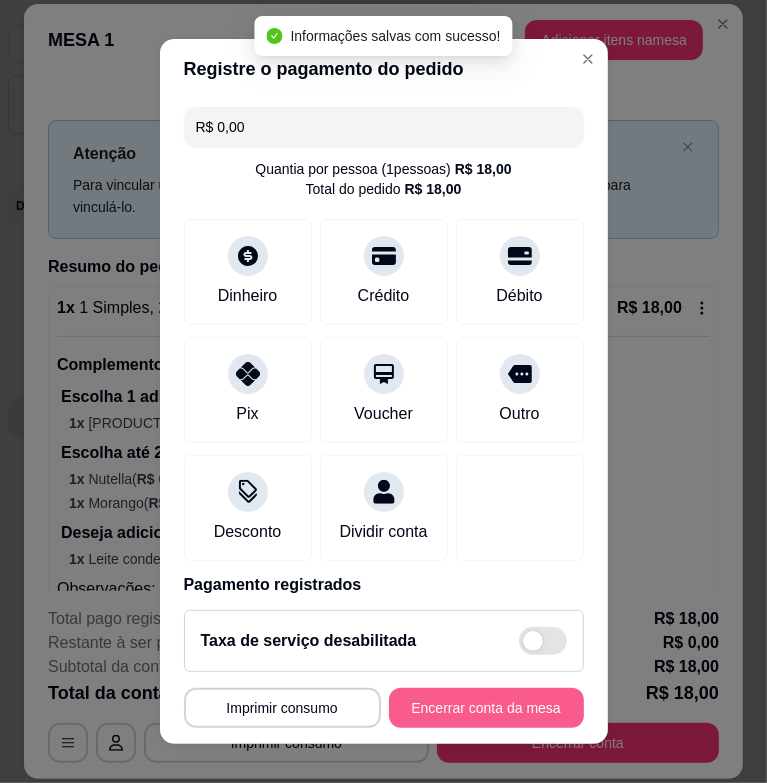 click on "Encerrar conta da mesa" at bounding box center [486, 708] 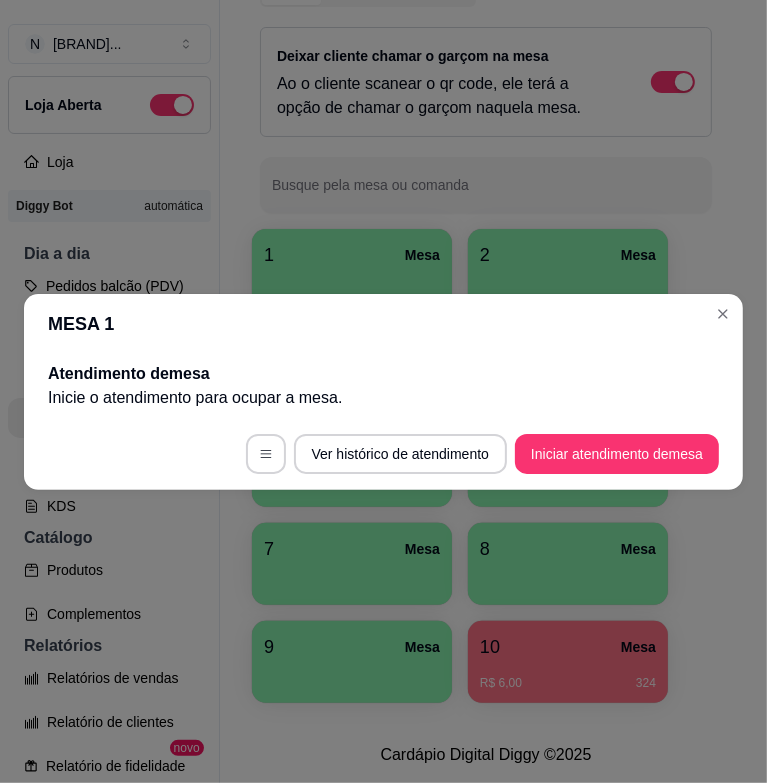 type 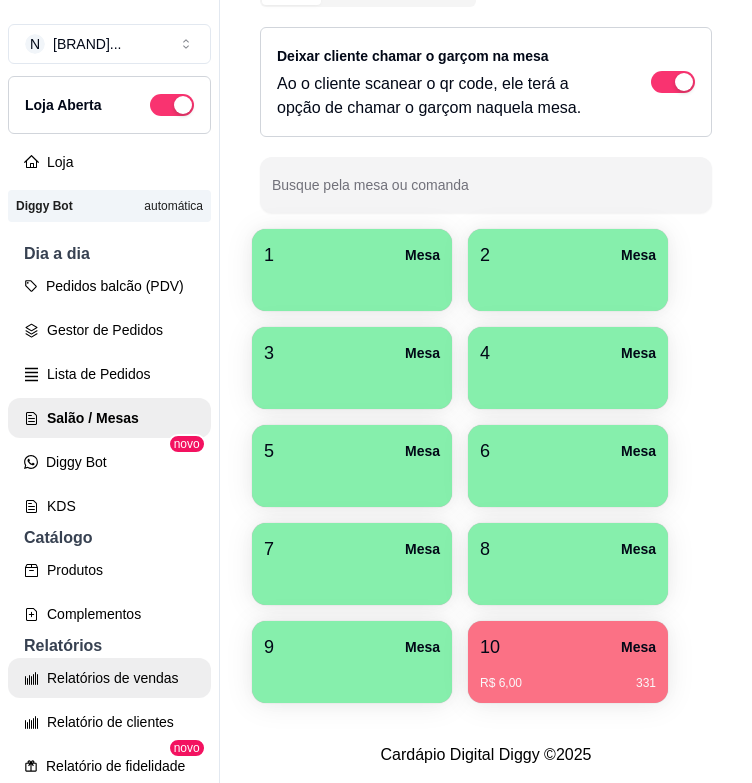 scroll, scrollTop: 300, scrollLeft: 0, axis: vertical 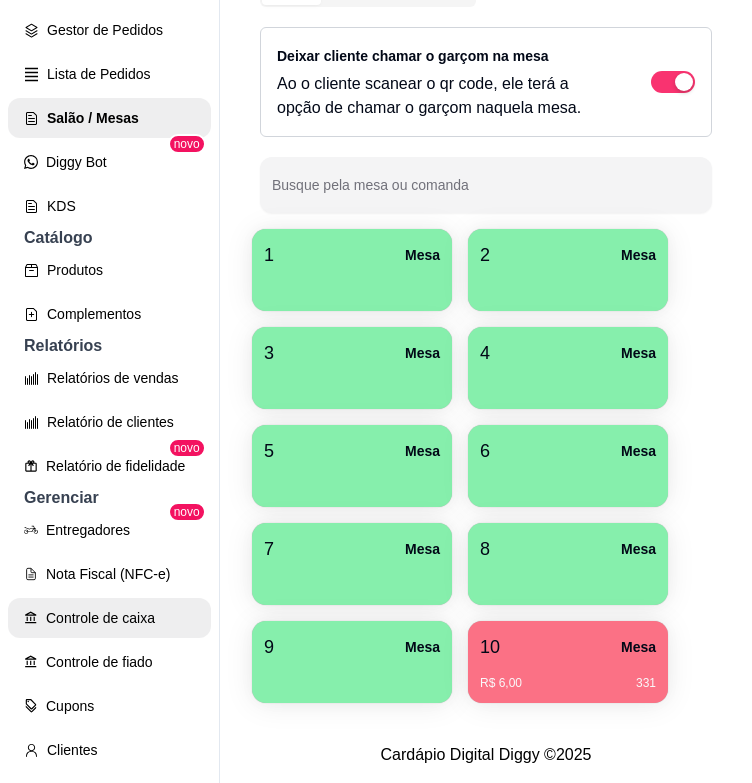 click on "Controle de caixa" at bounding box center (109, 618) 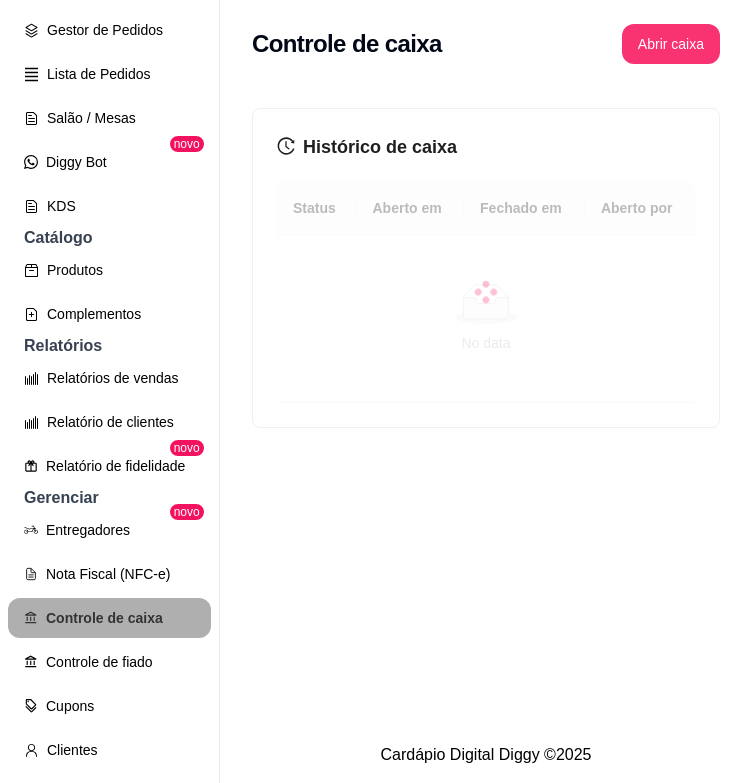 scroll, scrollTop: 0, scrollLeft: 0, axis: both 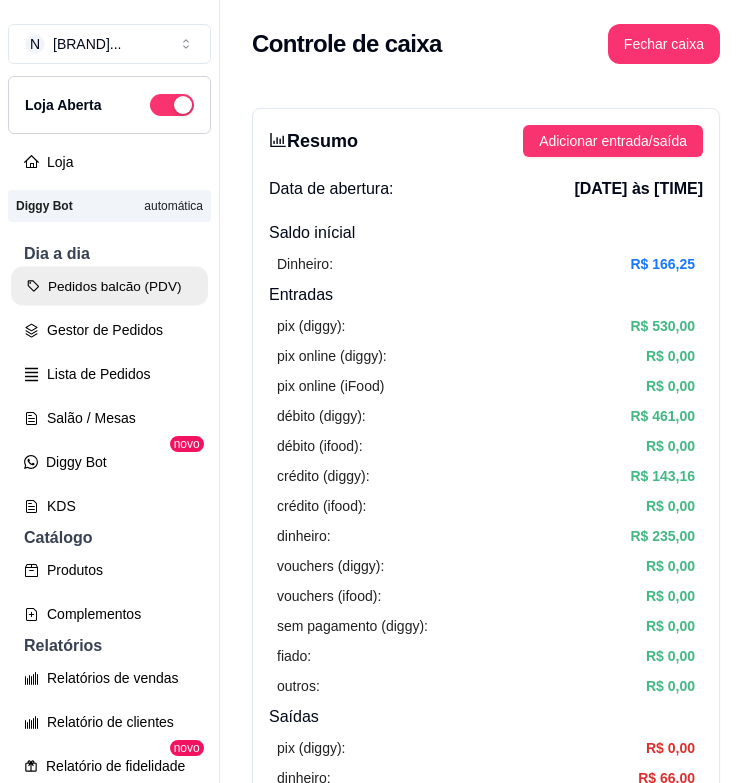 click on "Pedidos balcão (PDV)" at bounding box center (109, 286) 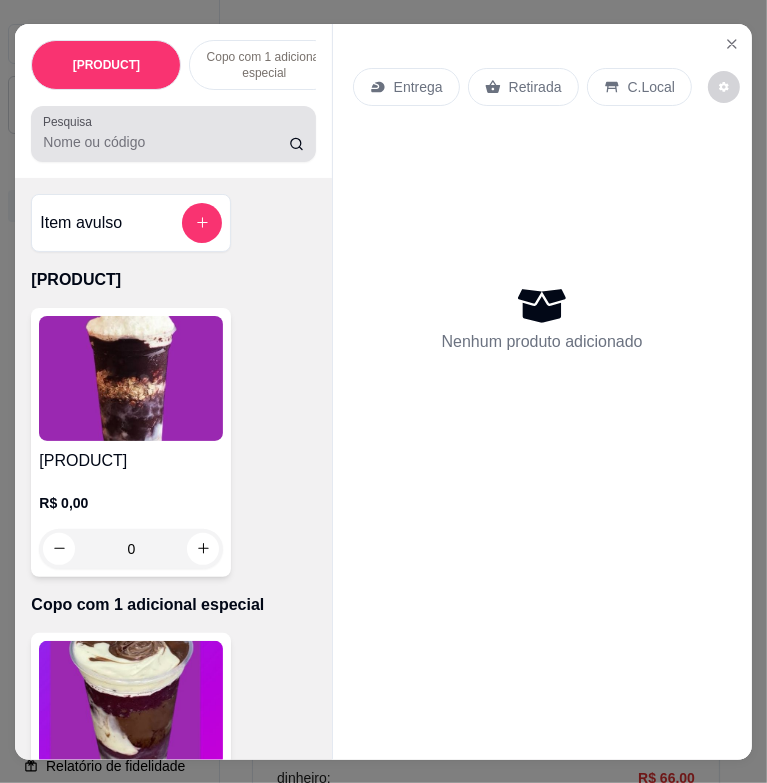 click on "Pesquisa" at bounding box center (165, 142) 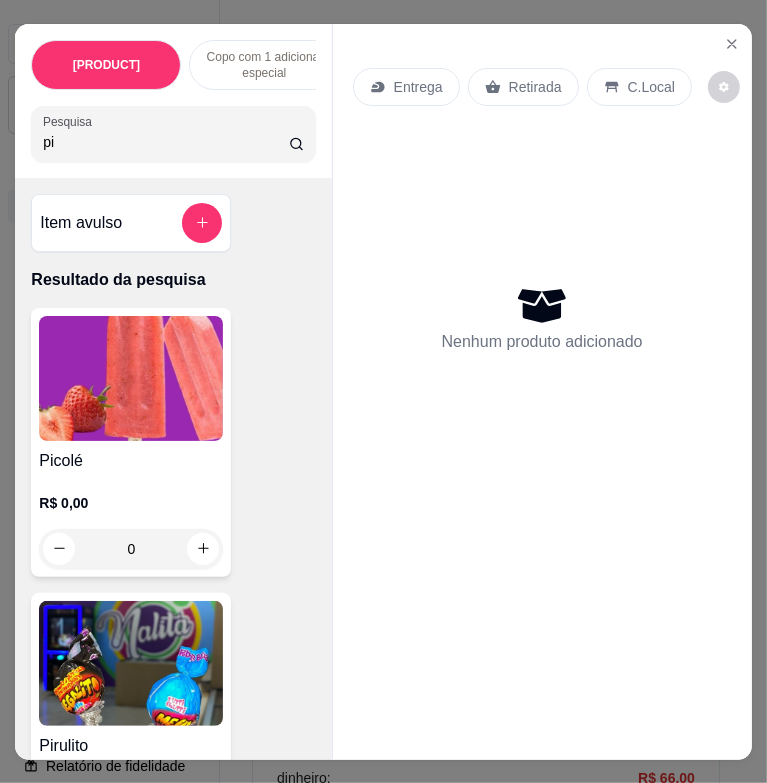 type on "pi" 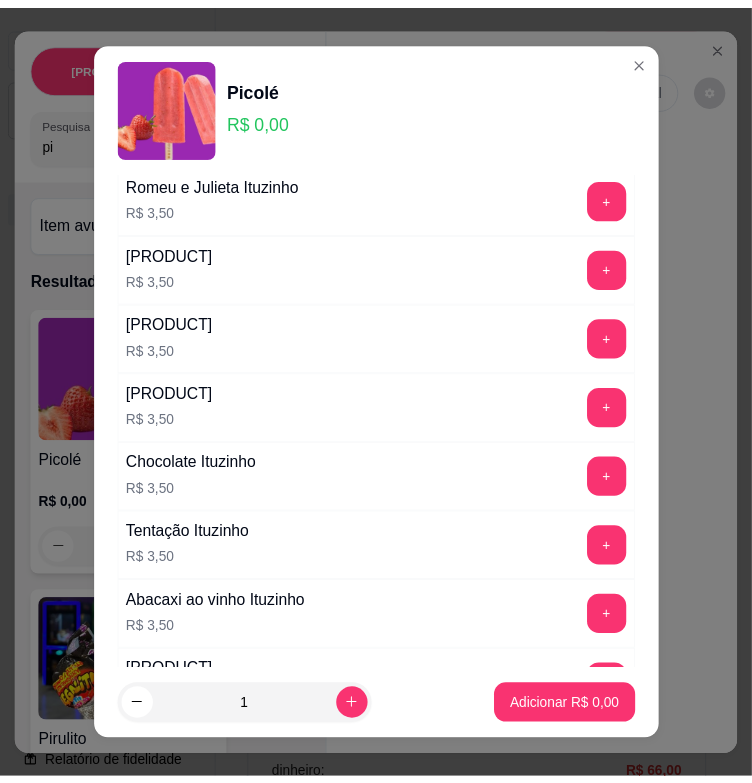 scroll, scrollTop: 2000, scrollLeft: 0, axis: vertical 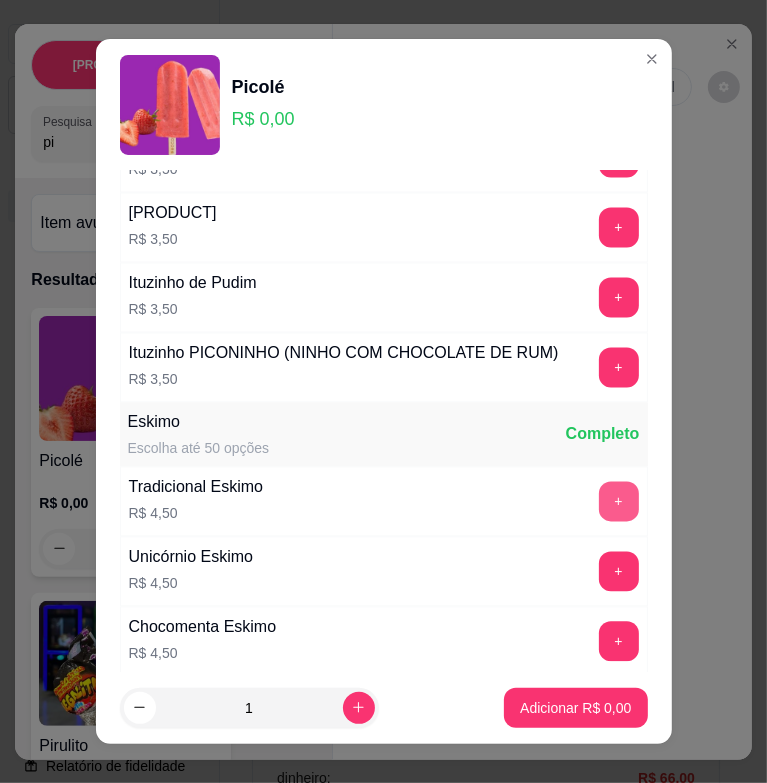 click on "+" at bounding box center [619, 502] 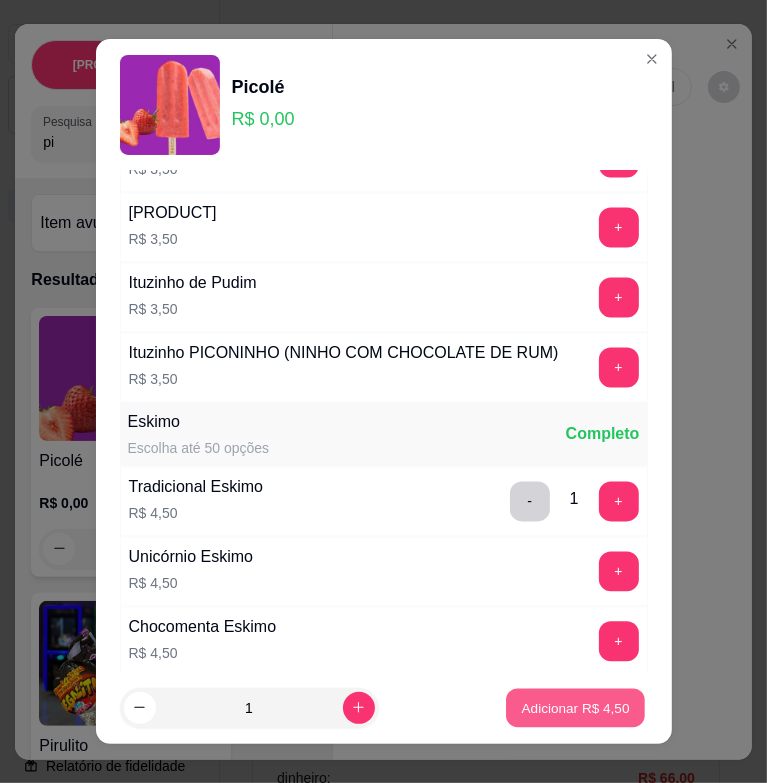 click on "Adicionar   R$ 4,50" at bounding box center [575, 707] 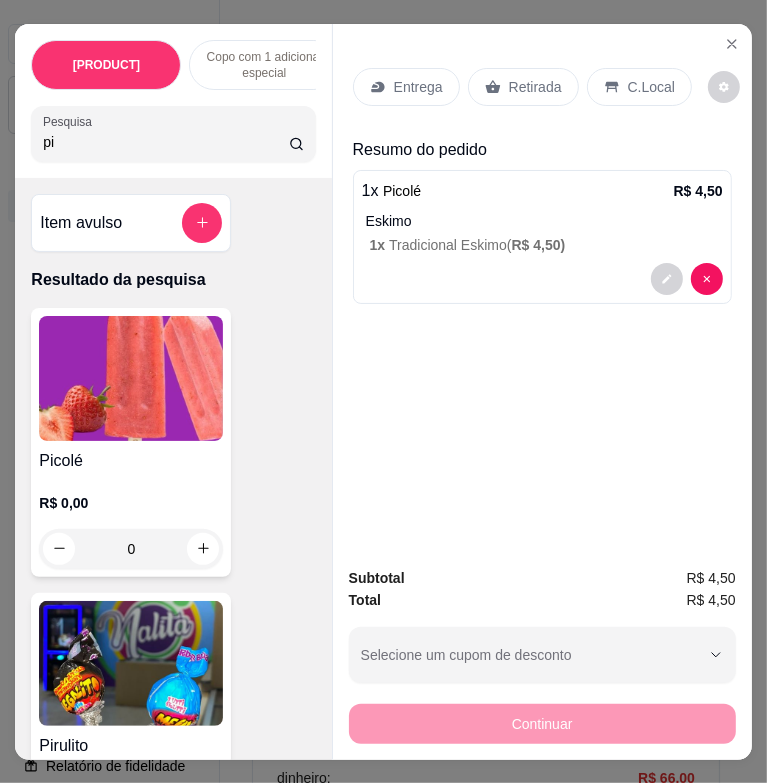 click on "C.Local" at bounding box center [651, 87] 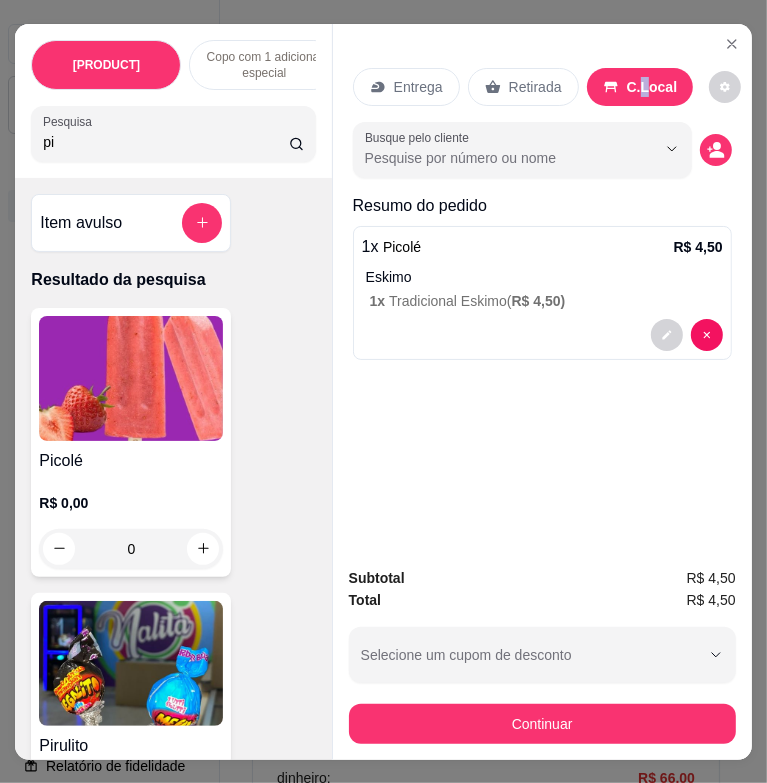 drag, startPoint x: 633, startPoint y: 83, endPoint x: 617, endPoint y: 78, distance: 16.763054 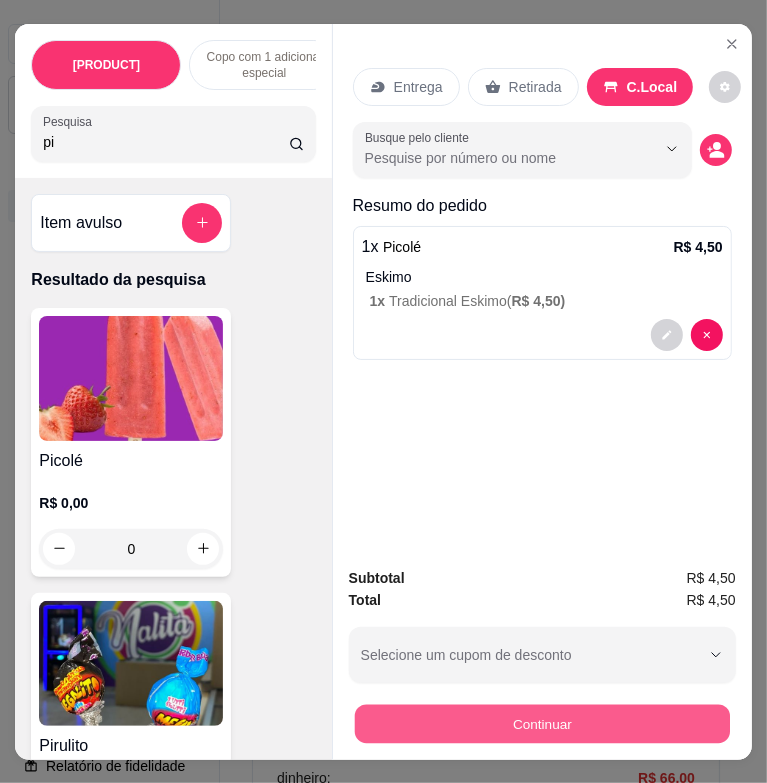 click on "Continuar" at bounding box center (541, 723) 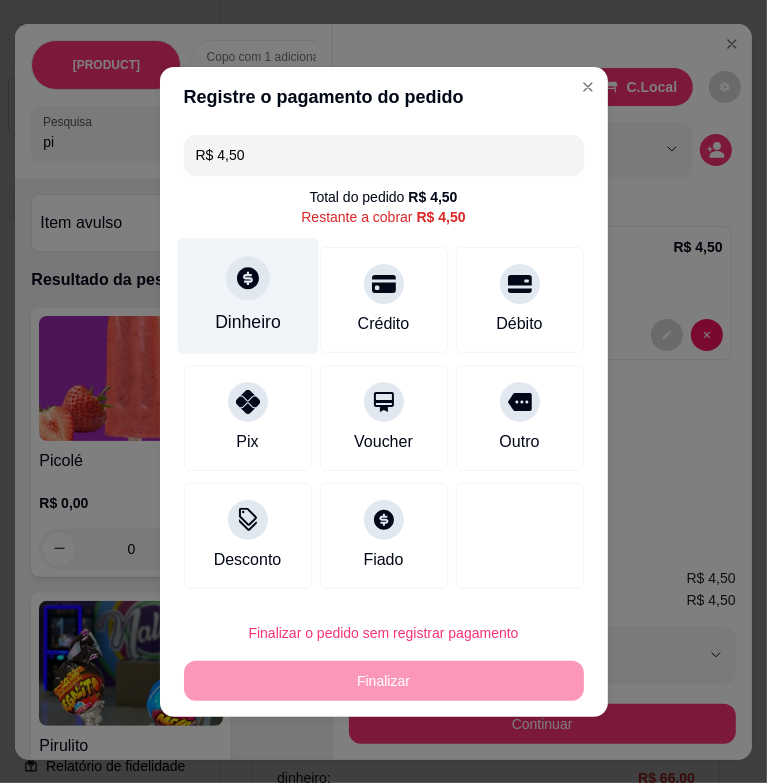 click on "Dinheiro" at bounding box center (248, 322) 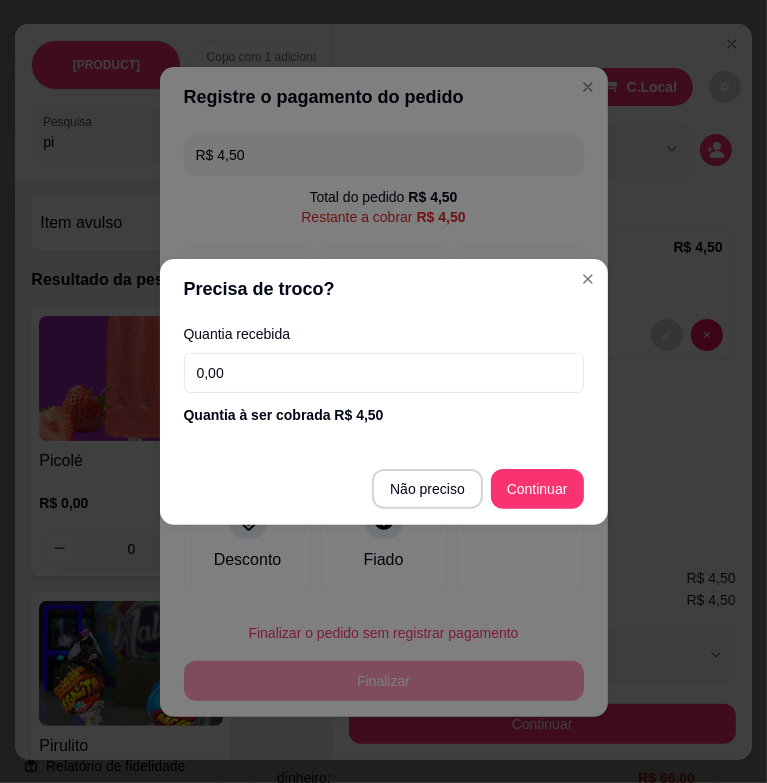 drag, startPoint x: 245, startPoint y: 321, endPoint x: 381, endPoint y: 355, distance: 140.1856 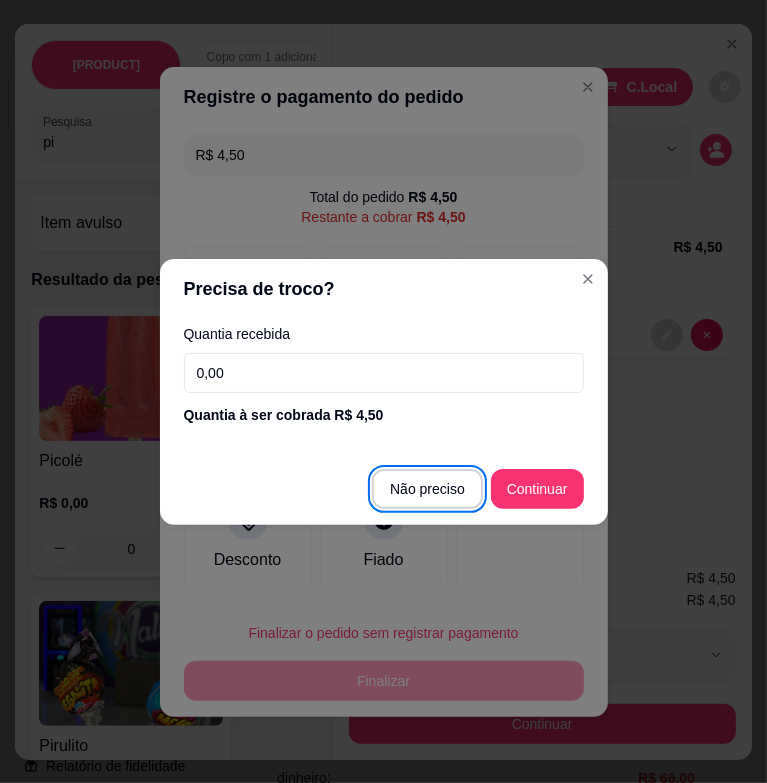 click on "0,00" at bounding box center [384, 373] 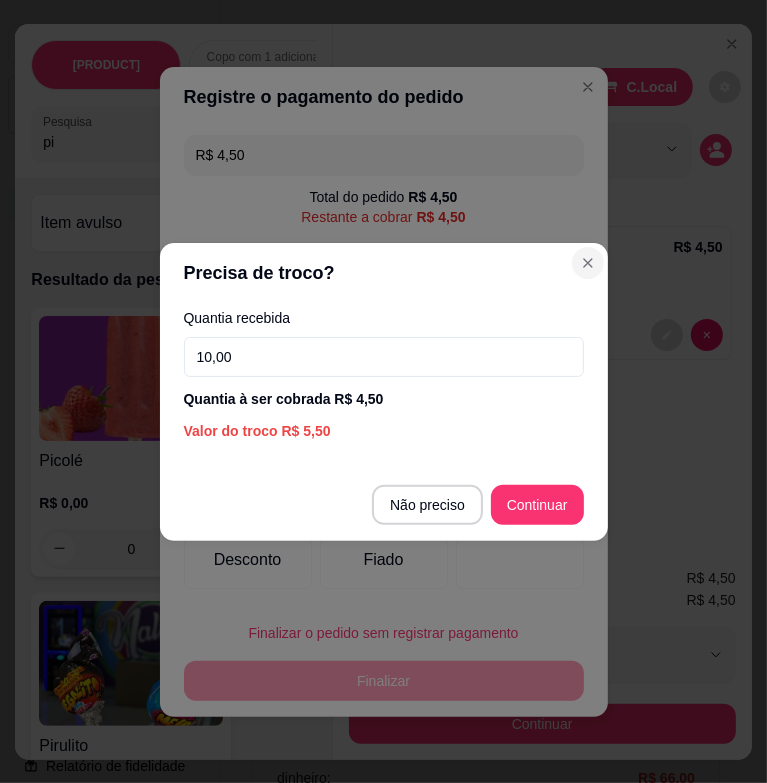 type on "10,00" 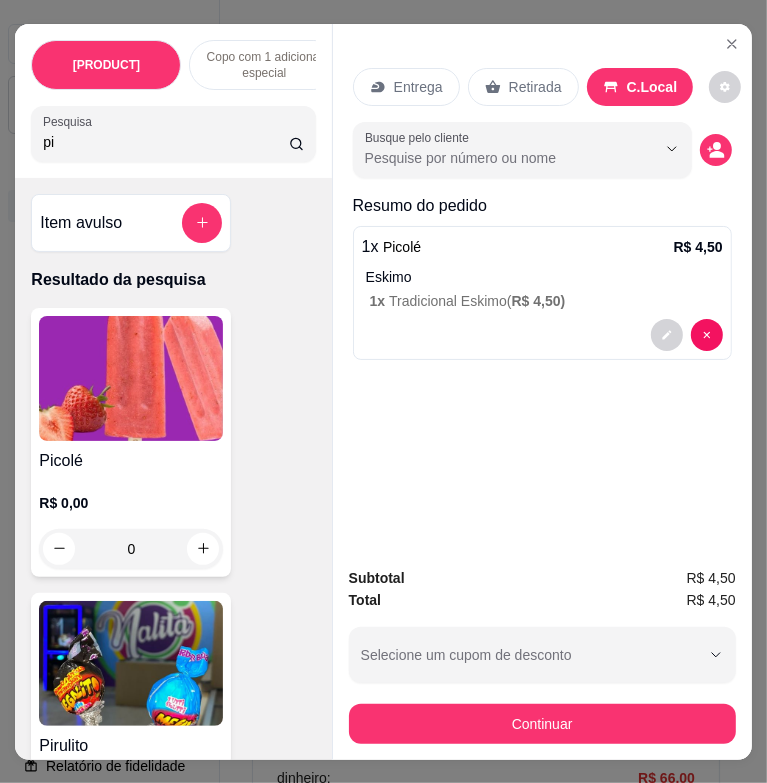 click on "pi" at bounding box center (165, 142) 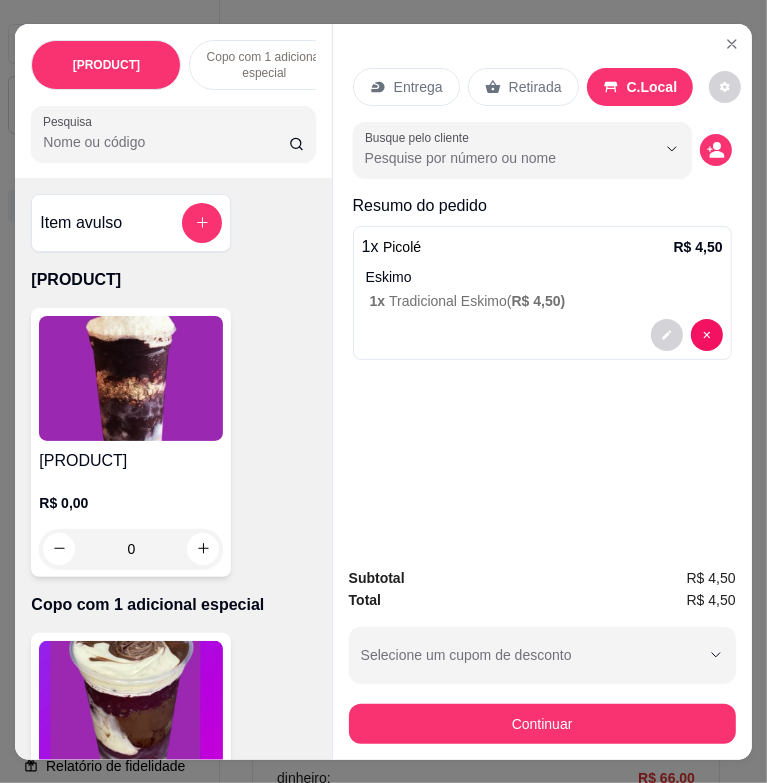 click on "Pesquisa" at bounding box center (165, 142) 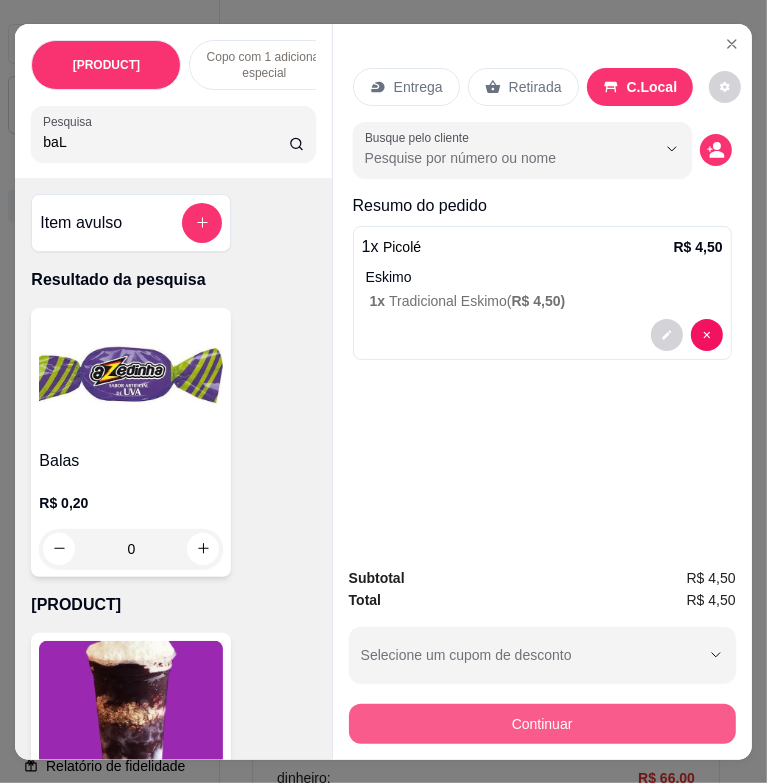 type on "baL" 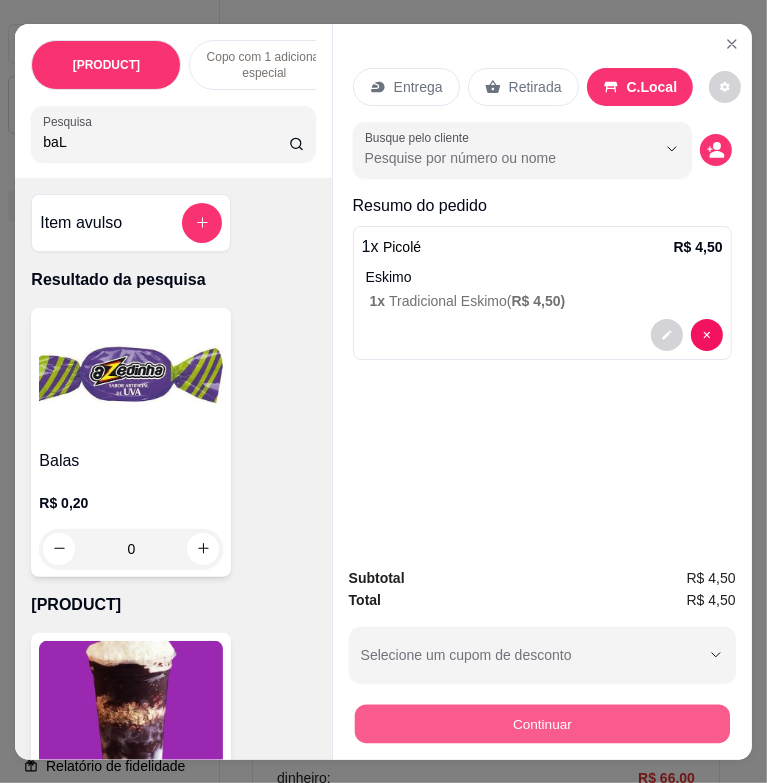 click on "Continuar" at bounding box center [541, 723] 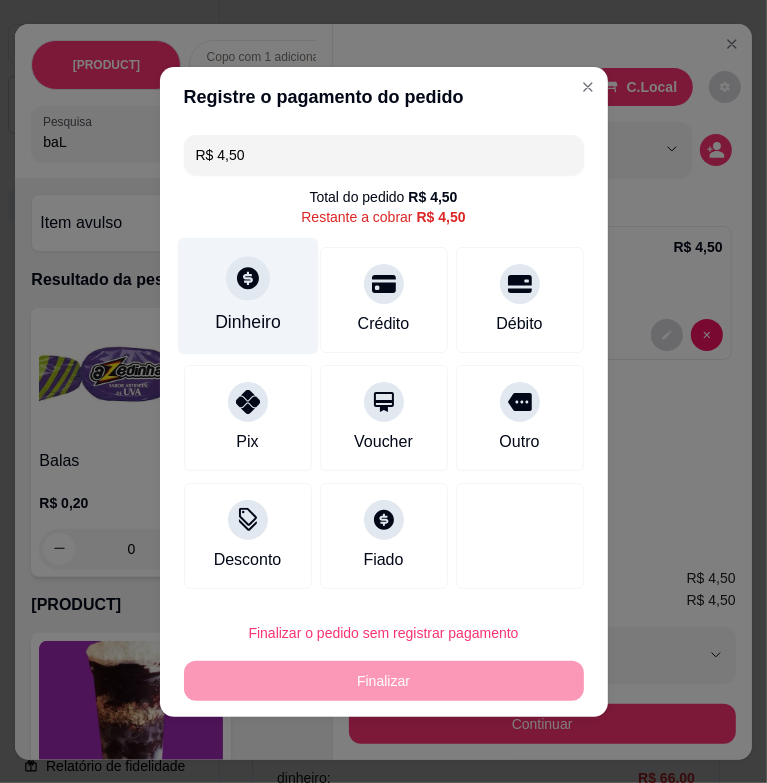click at bounding box center [248, 278] 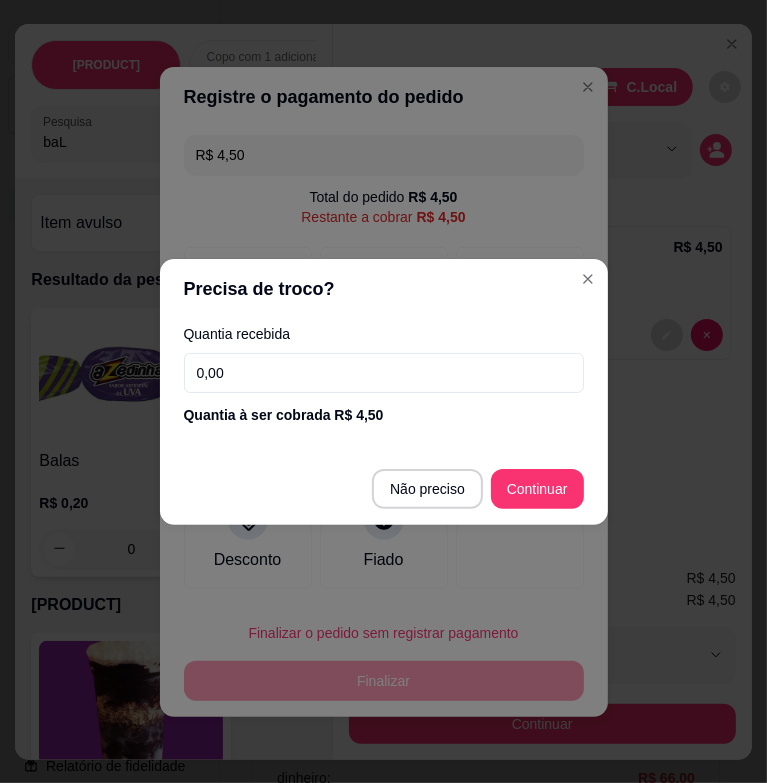click on "0,00" at bounding box center [384, 373] 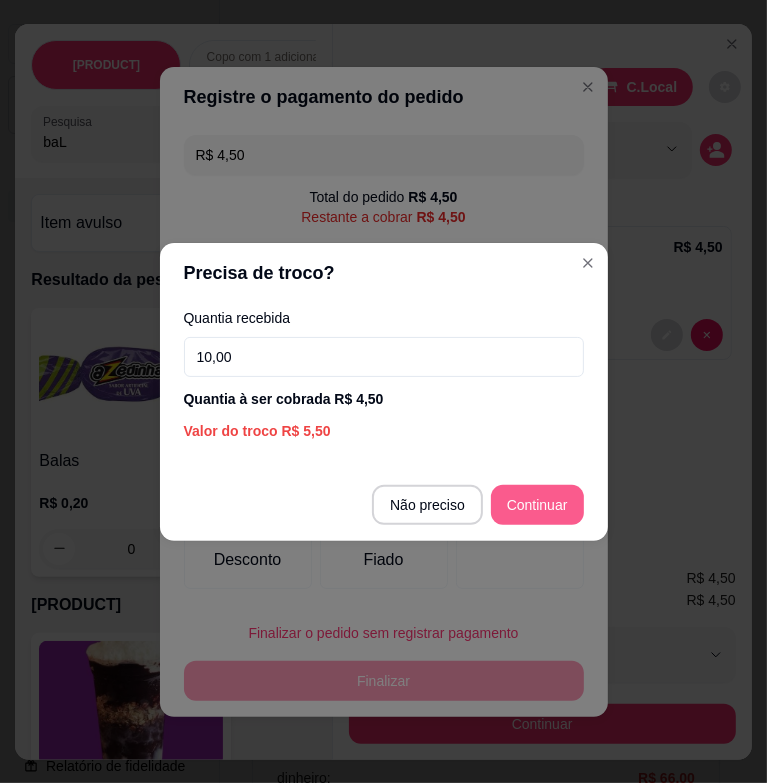 type on "10,00" 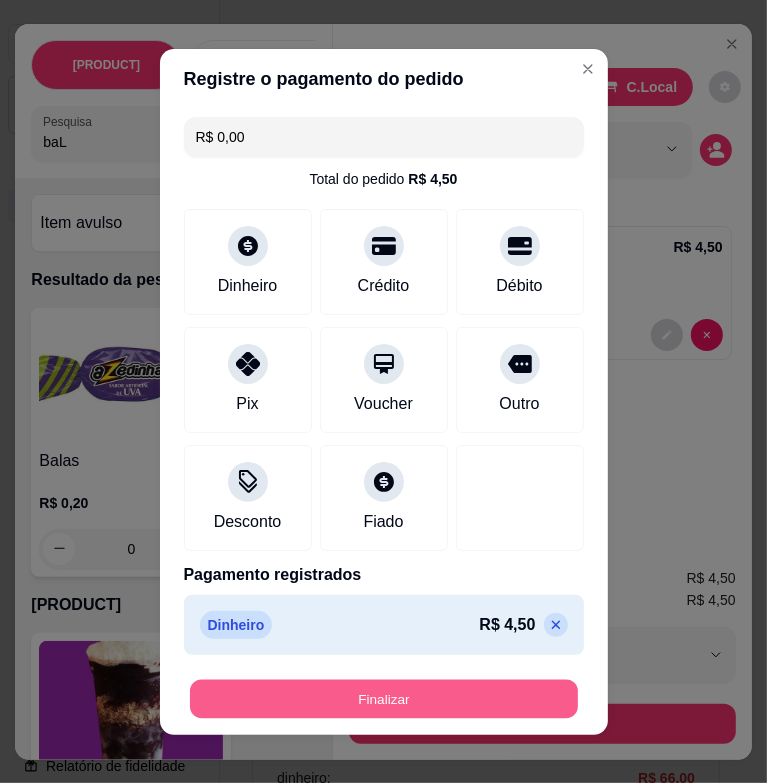click on "Finalizar" at bounding box center [384, 698] 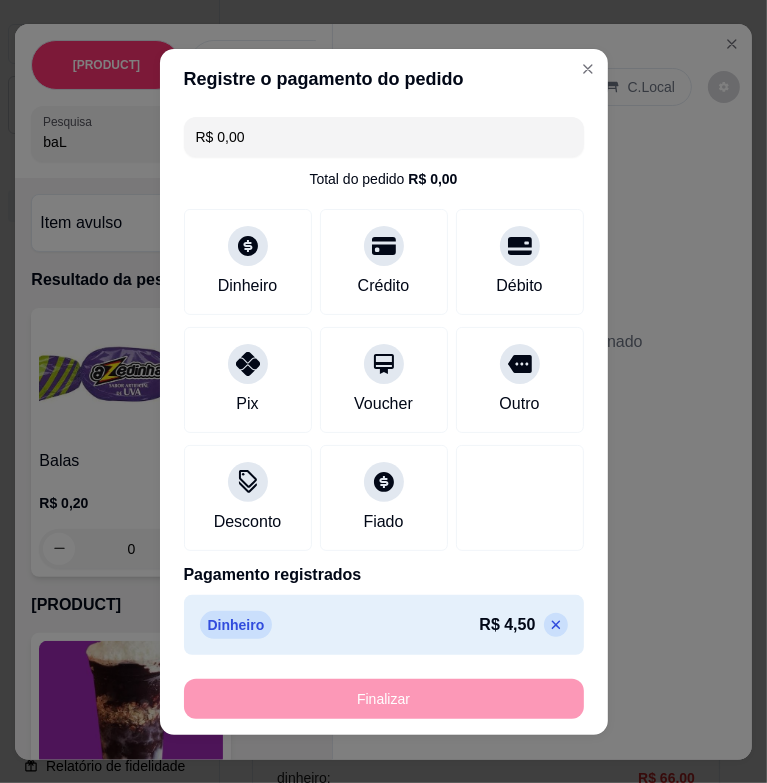 type on "-R$ 4,50" 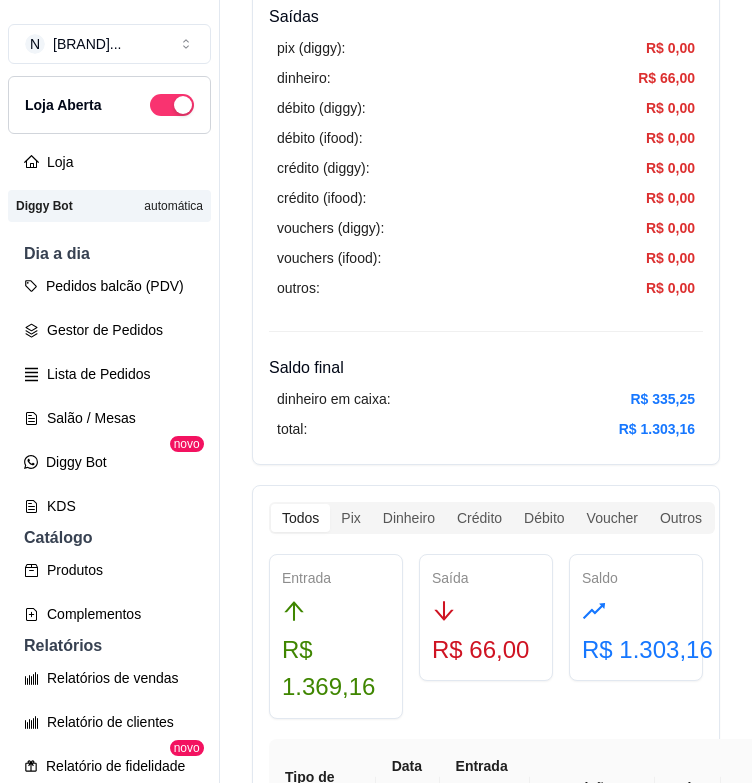 scroll, scrollTop: 800, scrollLeft: 0, axis: vertical 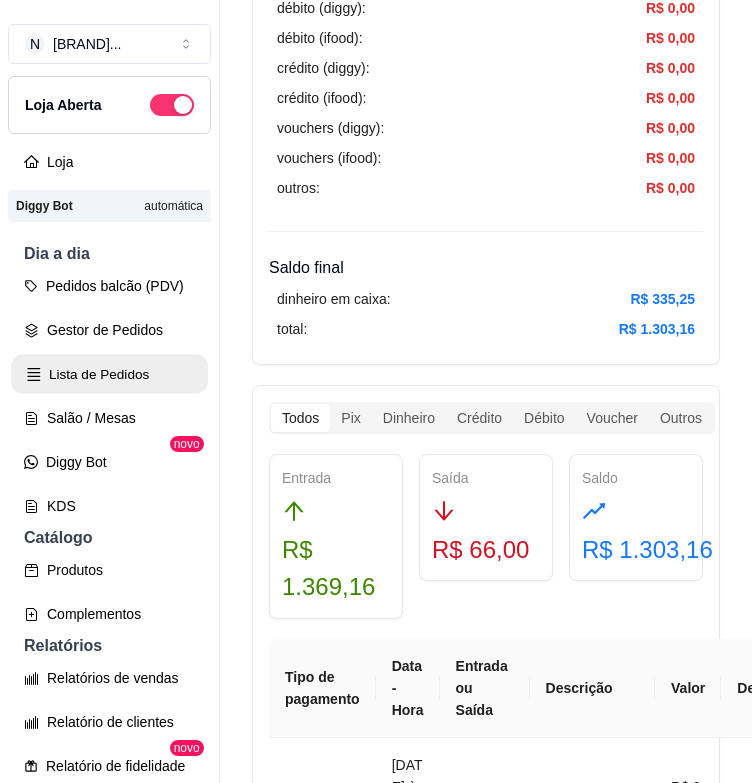 click on "Lista de Pedidos" at bounding box center [109, 374] 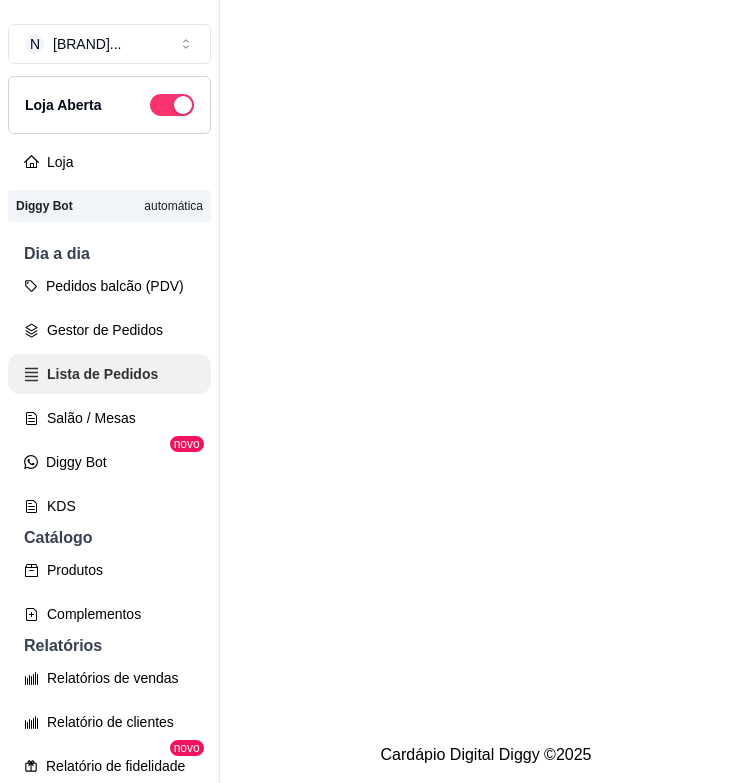 scroll, scrollTop: 0, scrollLeft: 0, axis: both 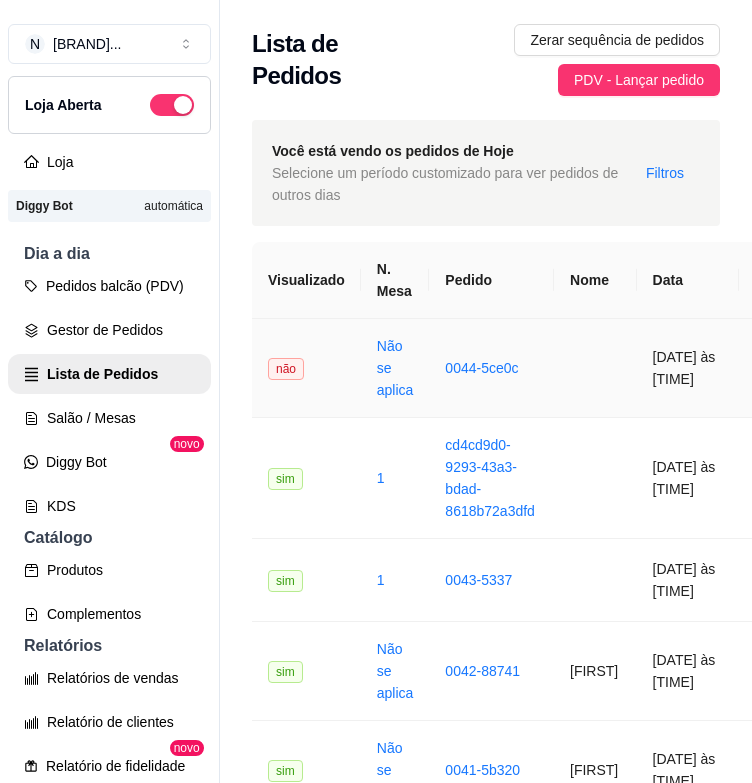 click at bounding box center (595, 368) 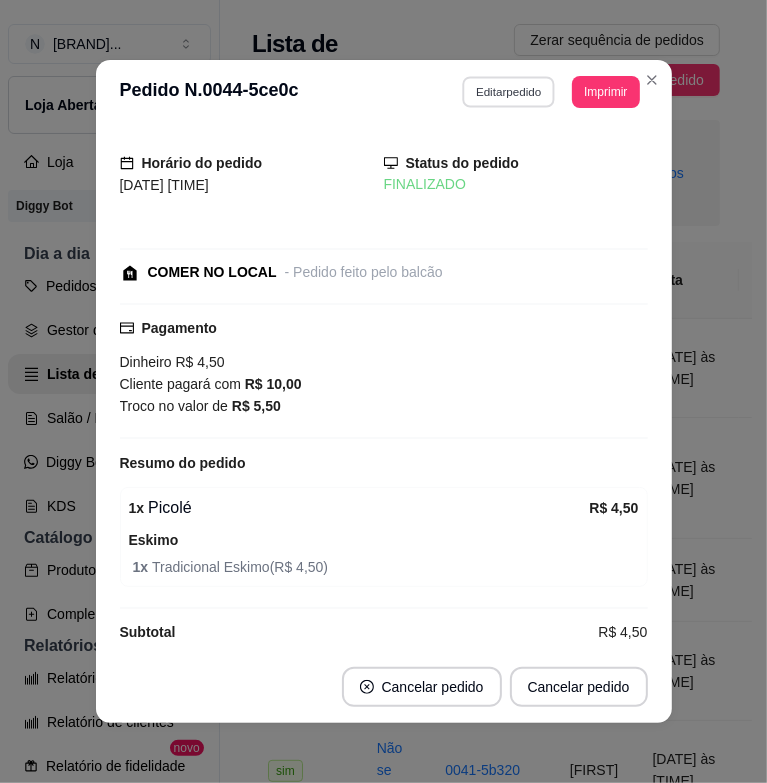 click on "Editar  pedido" at bounding box center [508, 91] 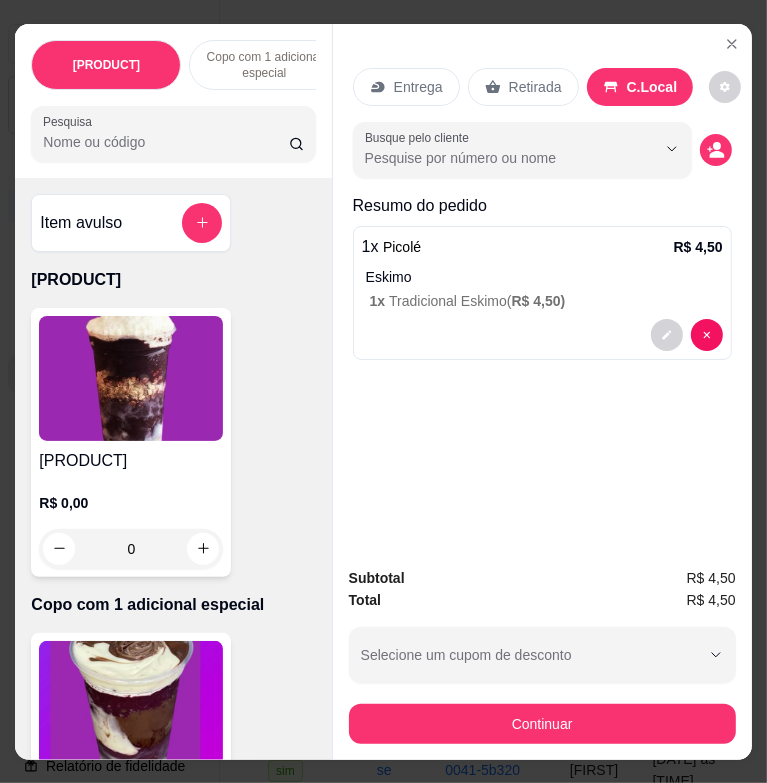 click on "Continuar" at bounding box center (542, 724) 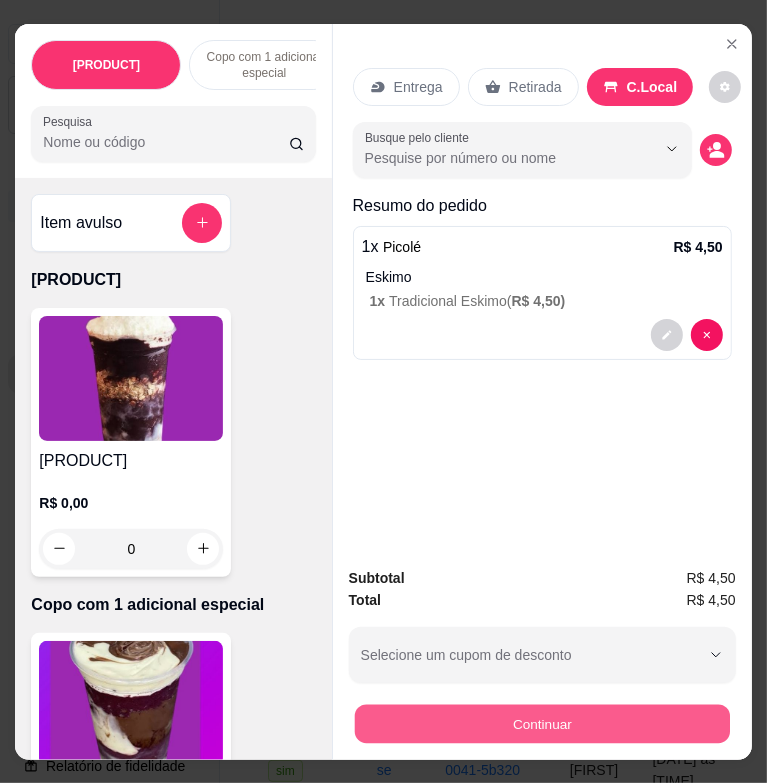 click on "Continuar" at bounding box center (541, 723) 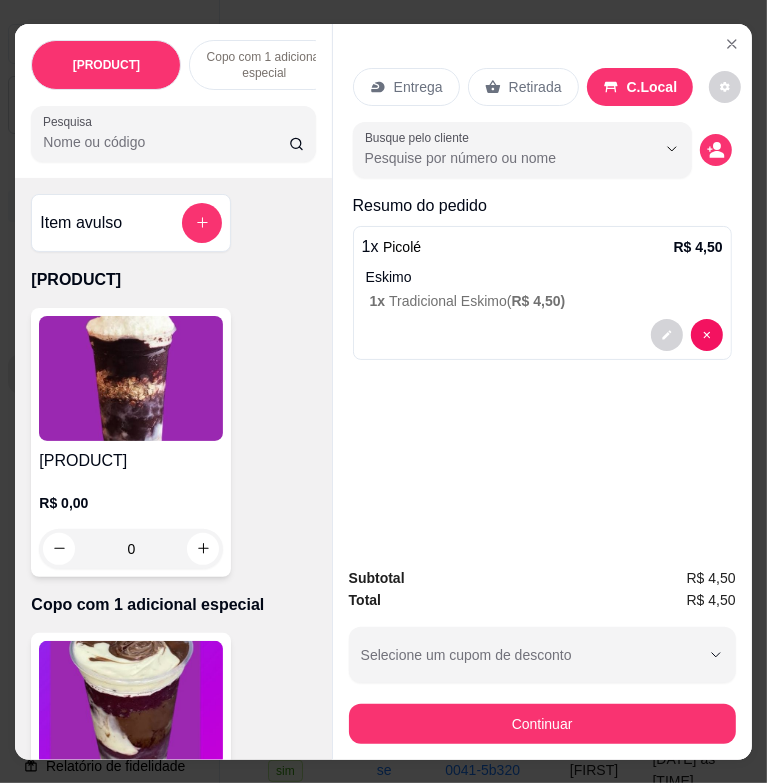 click on "Dinheiro" at bounding box center (248, 322) 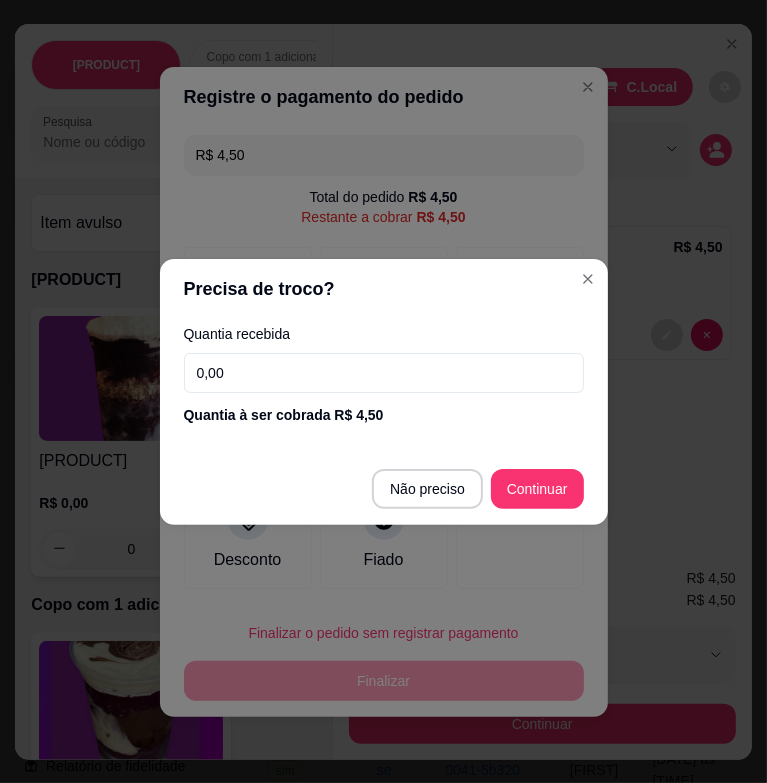 click on "0,00" at bounding box center (384, 373) 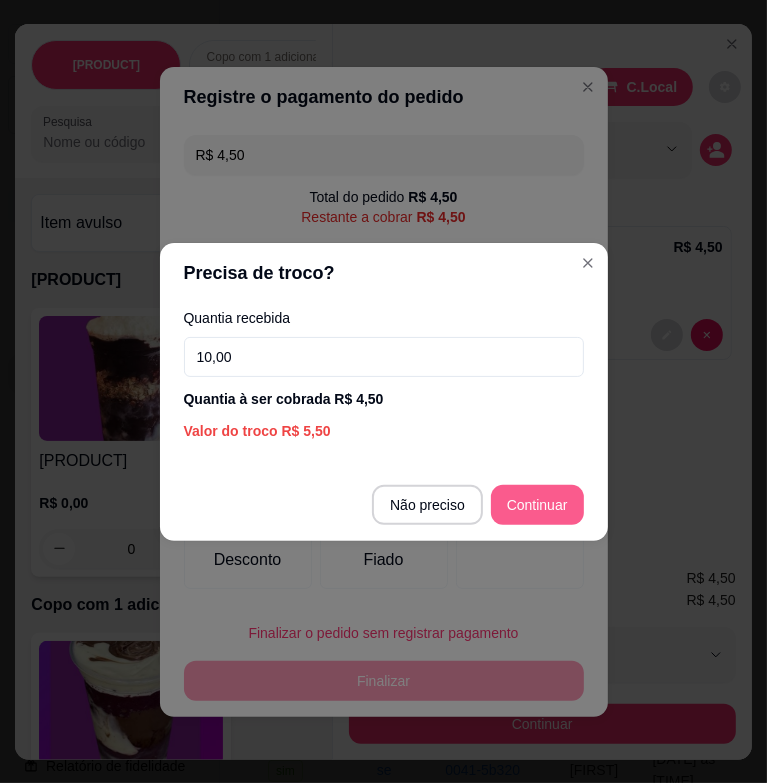 type on "10,00" 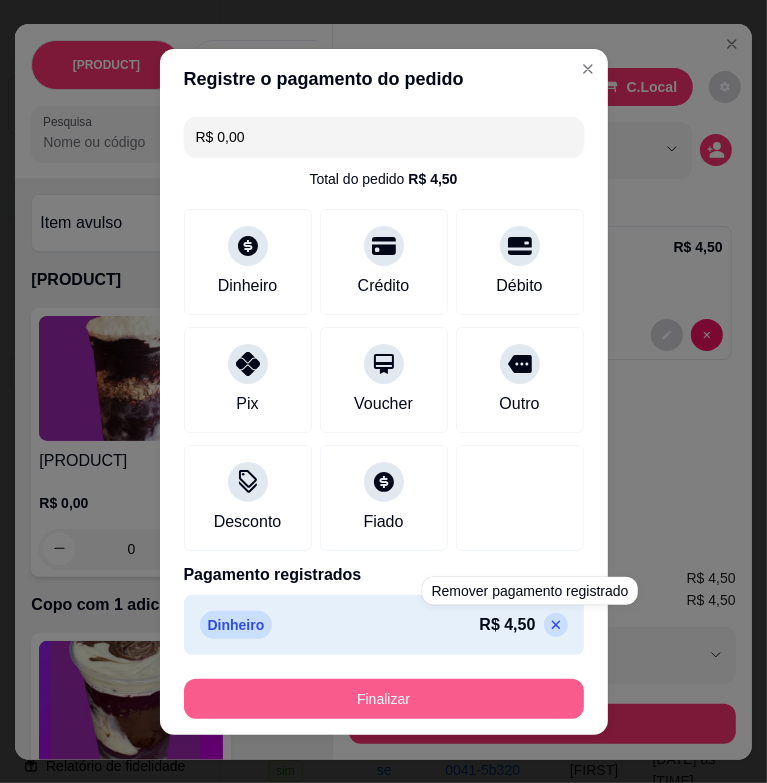 click on "Finalizar" at bounding box center (384, 699) 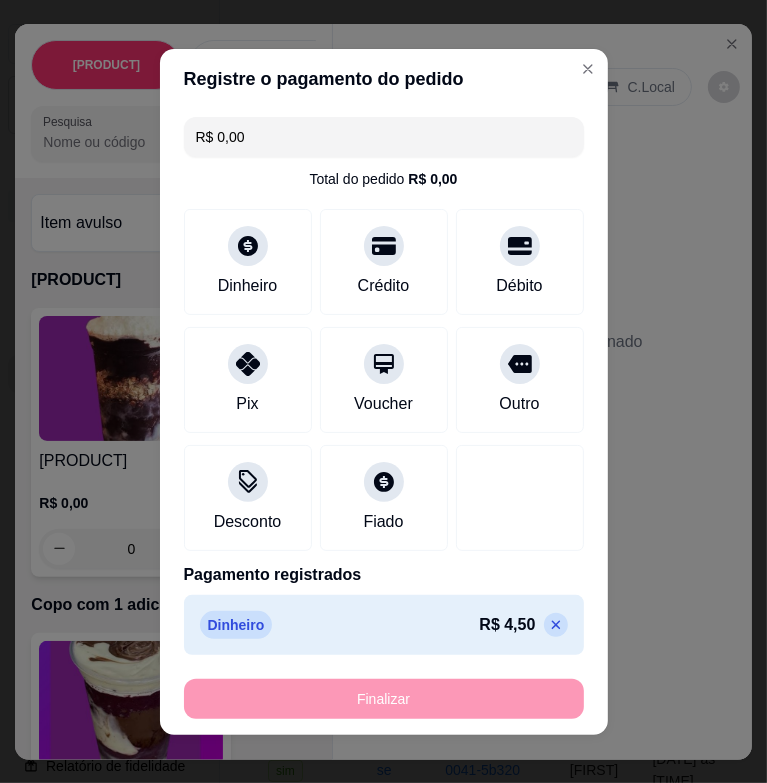 type on "-R$ 4,50" 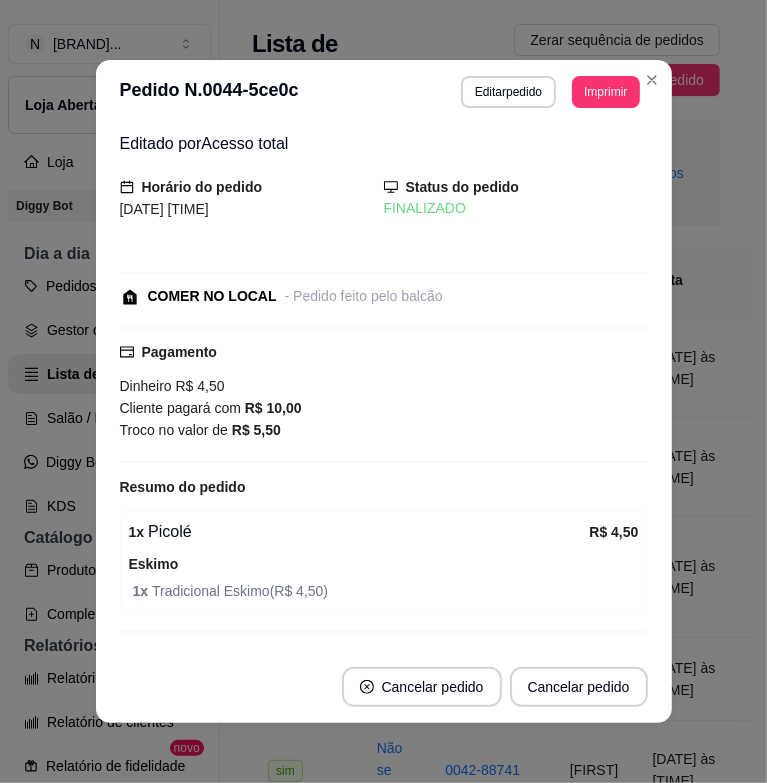 click on "**********" at bounding box center [384, 92] 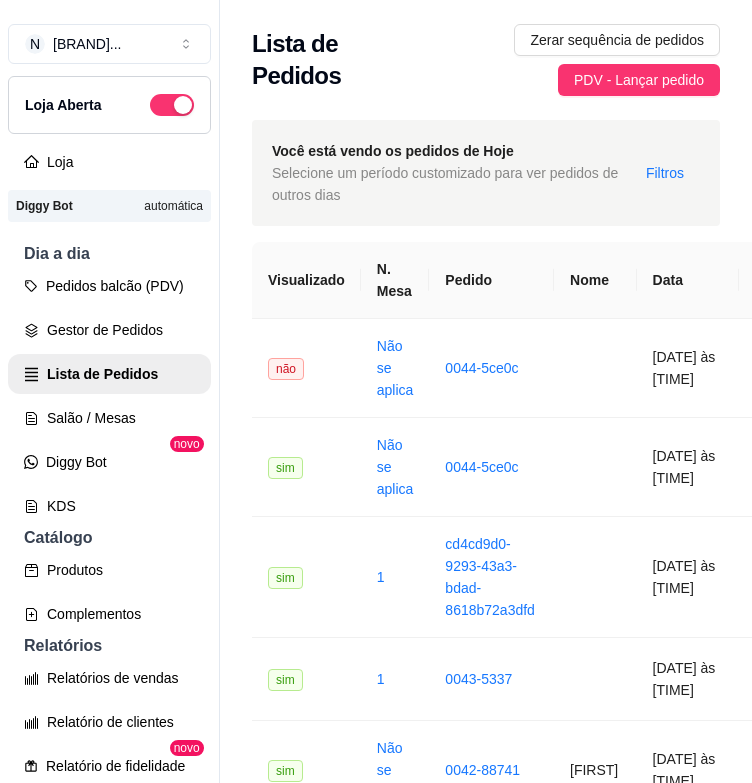 scroll, scrollTop: 200, scrollLeft: 0, axis: vertical 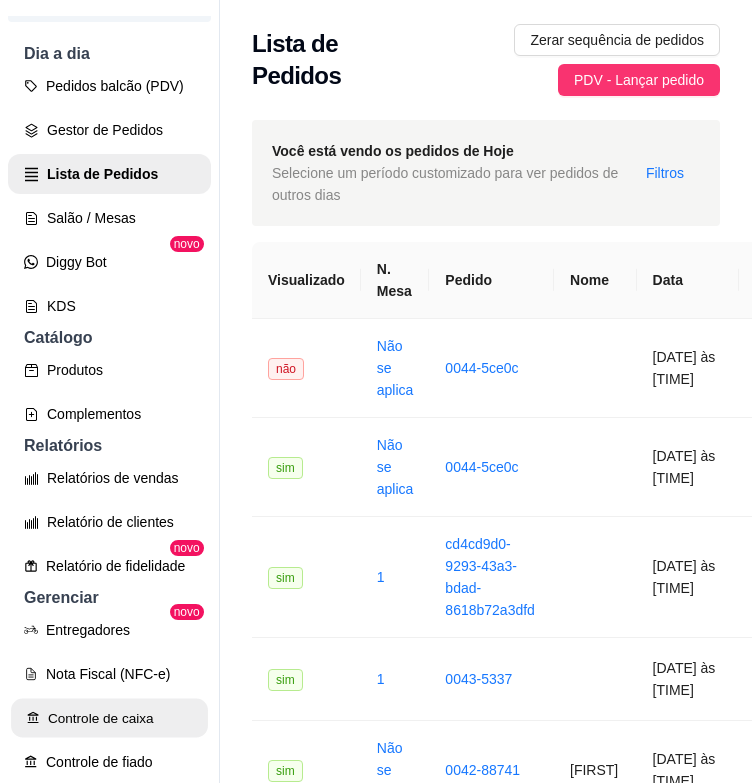 click on "Controle de caixa" at bounding box center [109, 718] 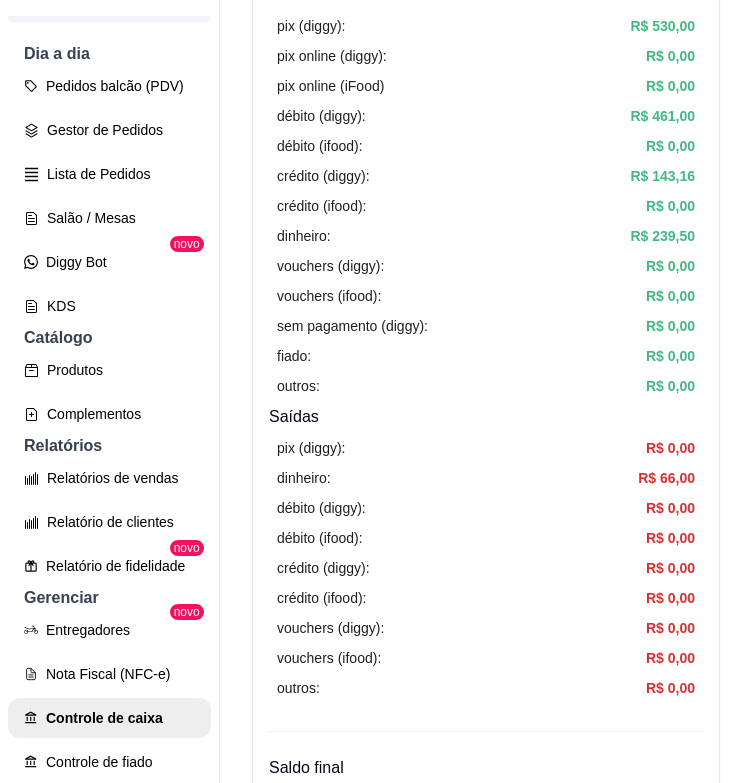 scroll, scrollTop: 600, scrollLeft: 0, axis: vertical 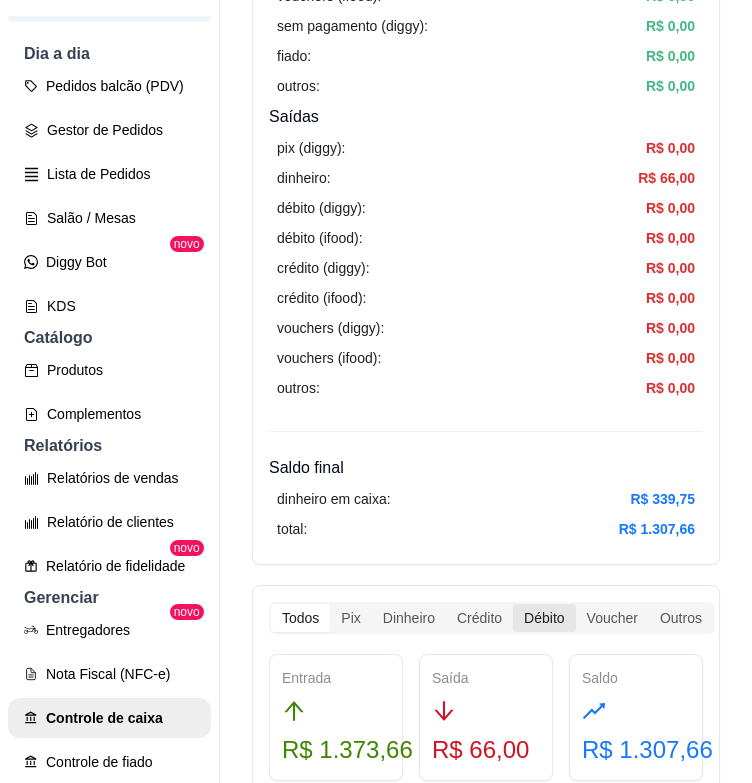 click on "Controle de caixa" at bounding box center [109, 718] 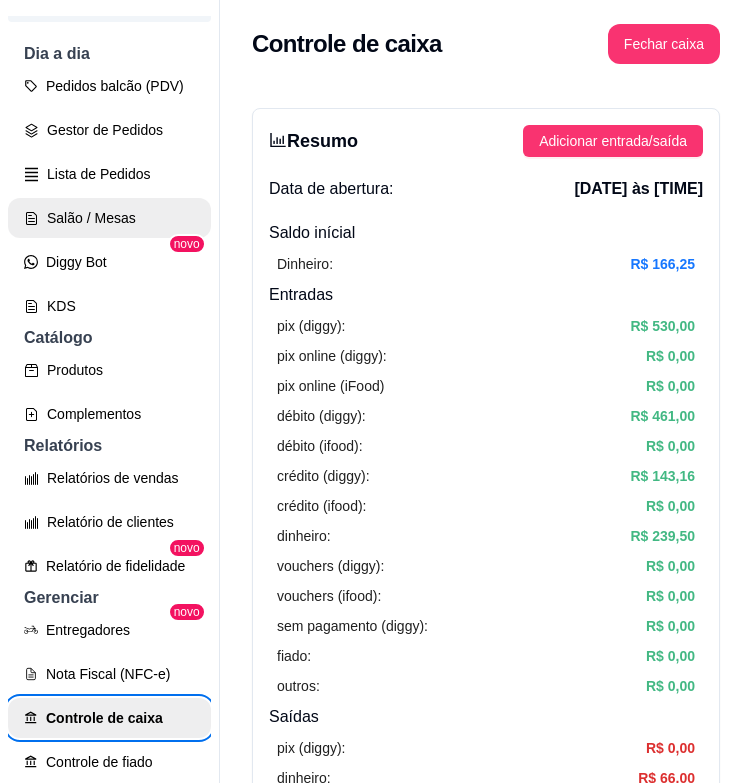 click on "Salão / Mesas" at bounding box center [109, 218] 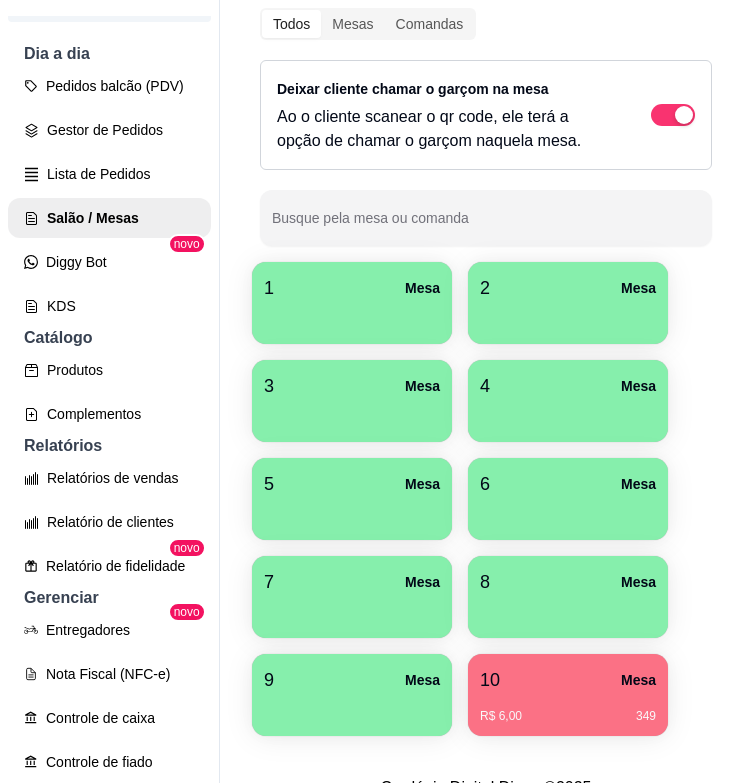scroll, scrollTop: 248, scrollLeft: 0, axis: vertical 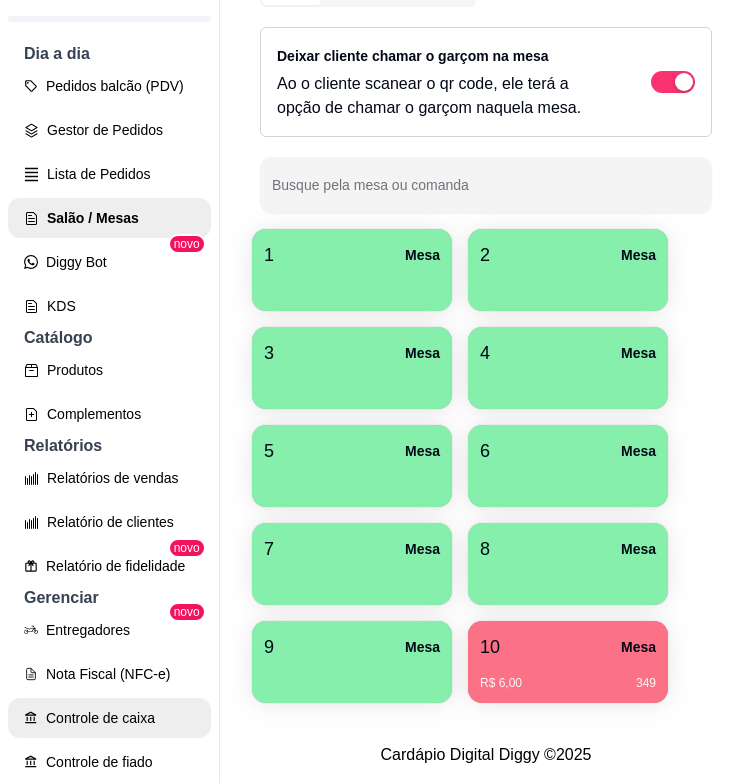 click on "Controle de caixa" at bounding box center (109, 718) 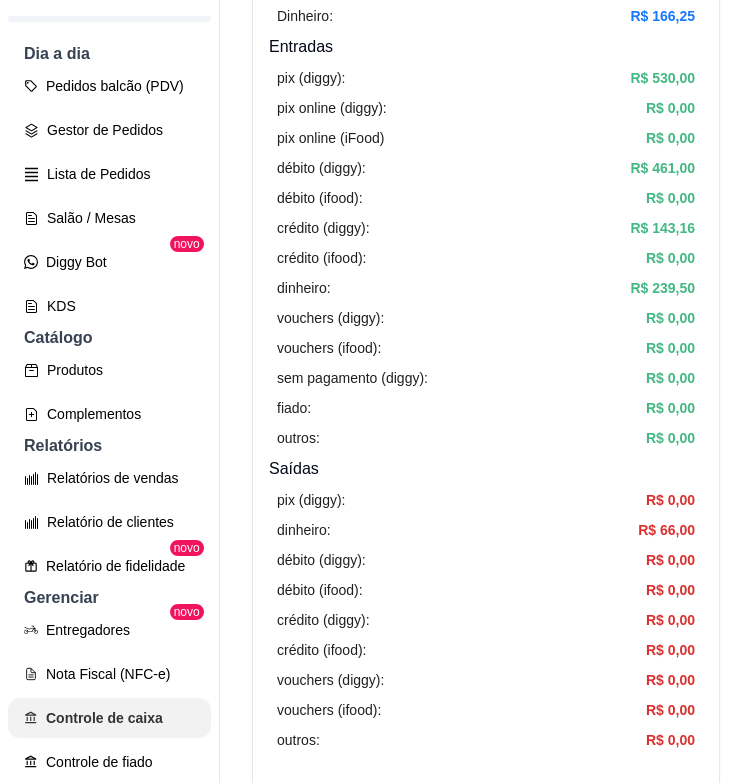 scroll, scrollTop: 0, scrollLeft: 0, axis: both 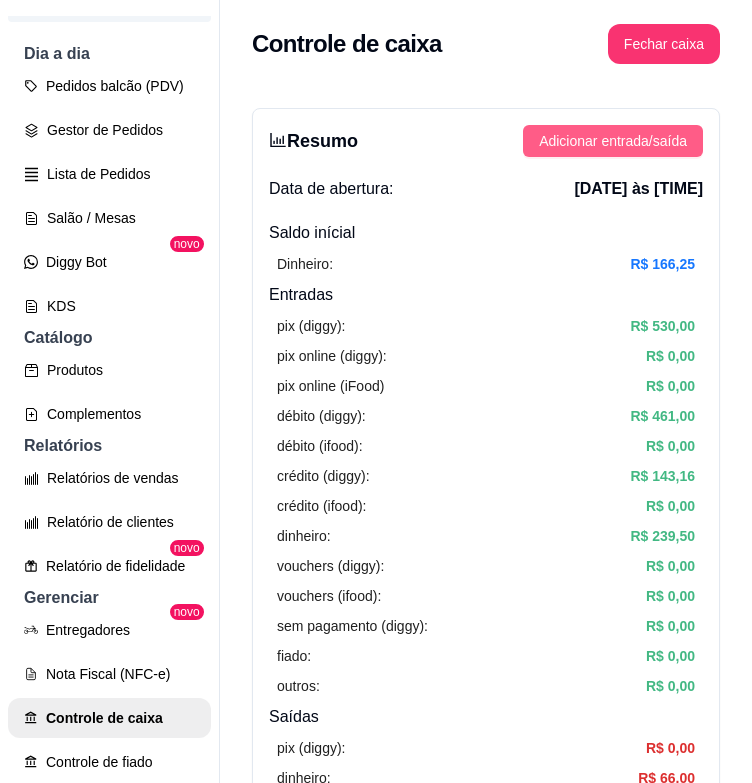 click on "Adicionar entrada/saída" at bounding box center [613, 141] 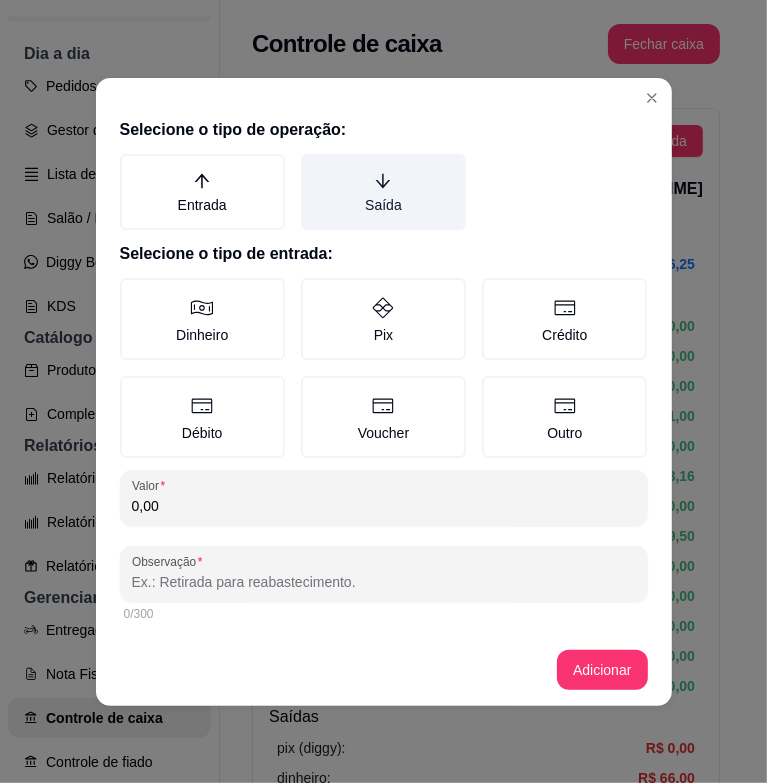 click on "Saída" at bounding box center [383, 192] 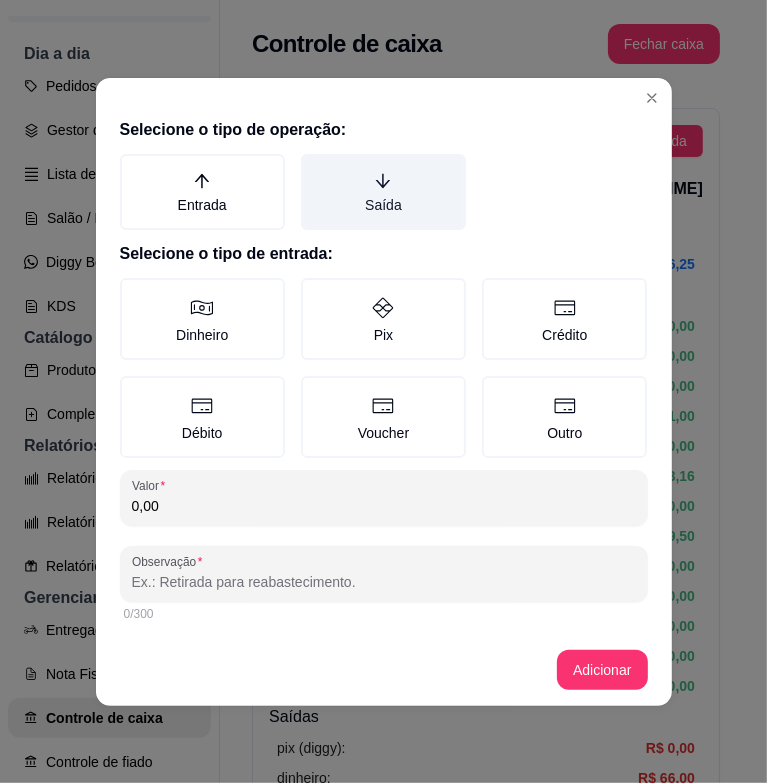 click on "Saída" at bounding box center [308, 161] 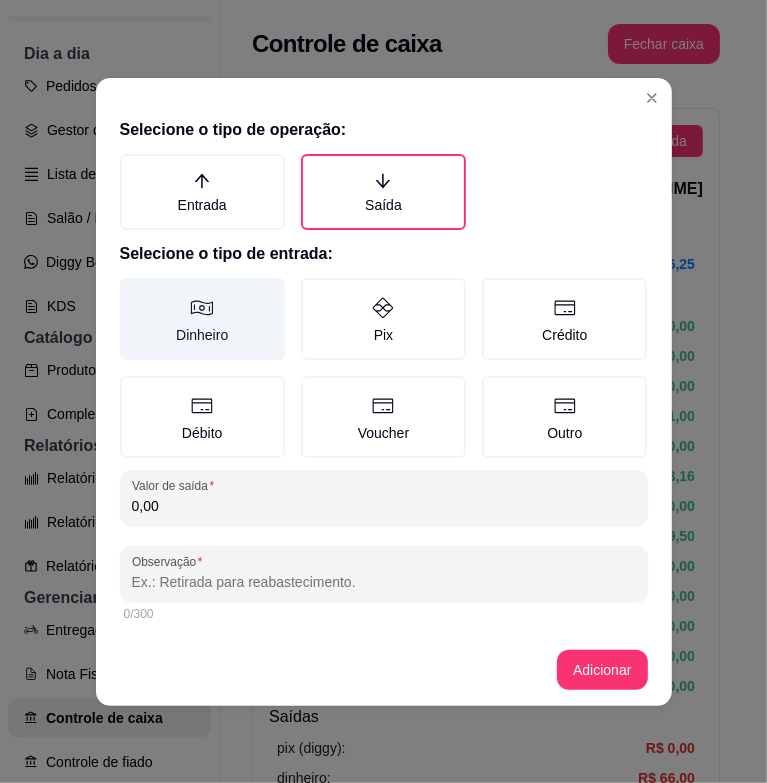 click on "Dinheiro" at bounding box center [202, 319] 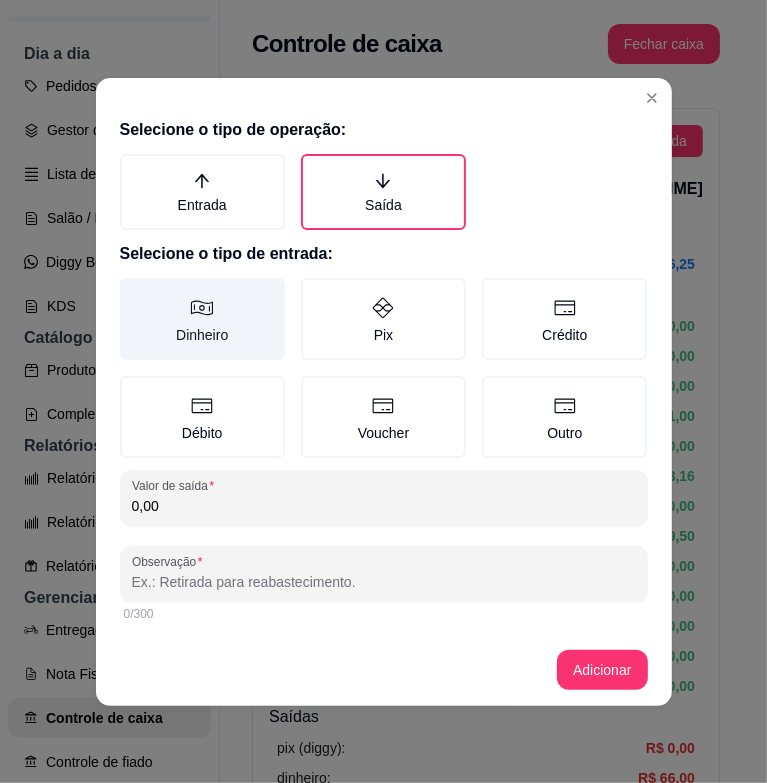 click on "Dinheiro" at bounding box center [127, 285] 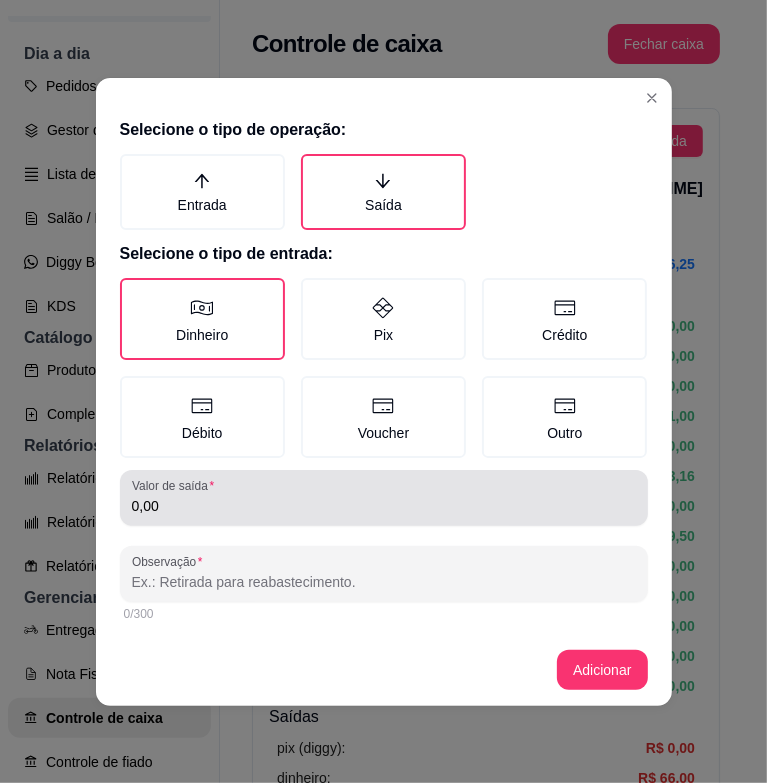 drag, startPoint x: 314, startPoint y: 495, endPoint x: 332, endPoint y: 534, distance: 42.953465 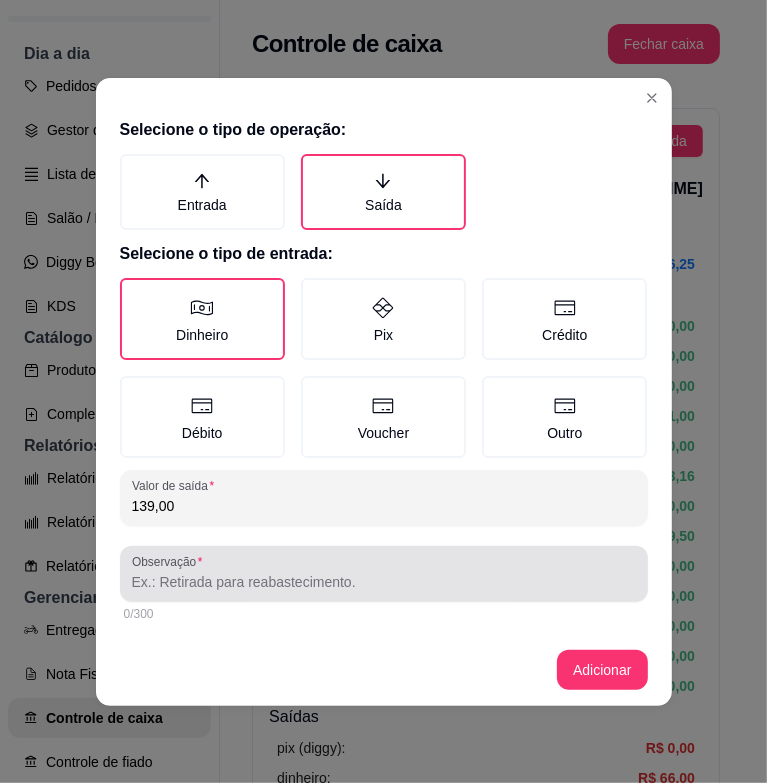 type on "139,00" 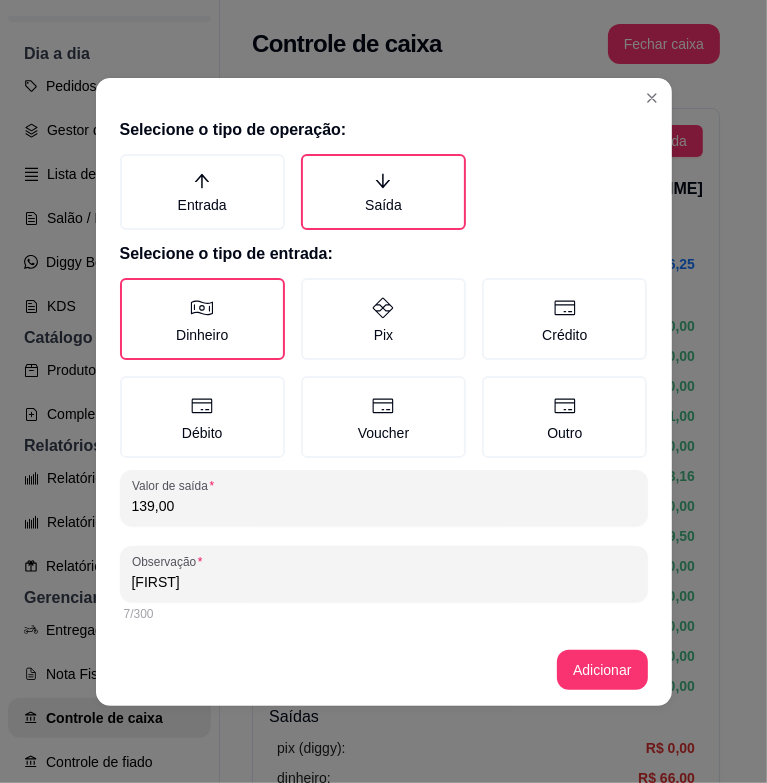 type on "[FIRST]" 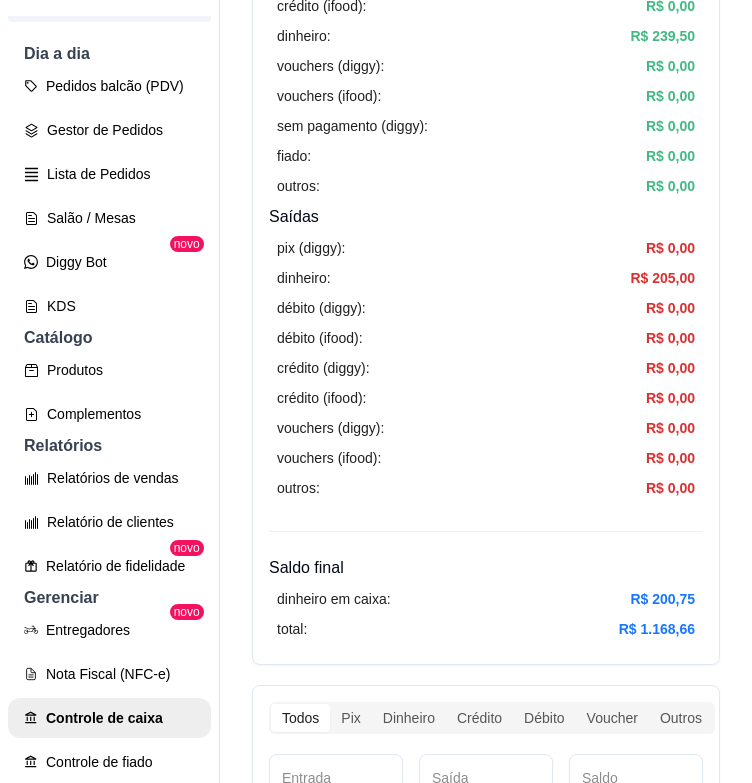 scroll, scrollTop: 0, scrollLeft: 0, axis: both 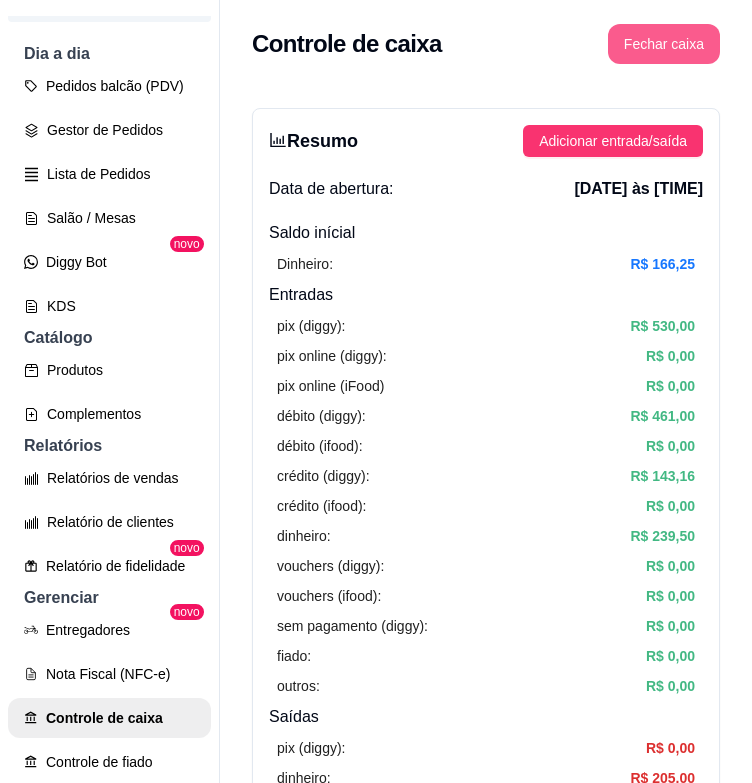 click on "Fechar caixa" at bounding box center (664, 44) 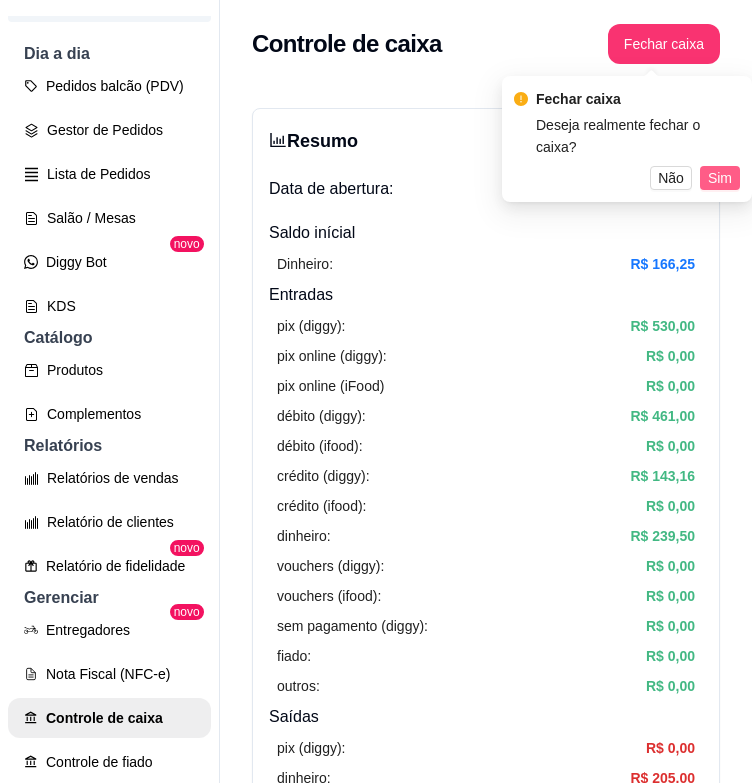click on "Sim" at bounding box center [720, 178] 